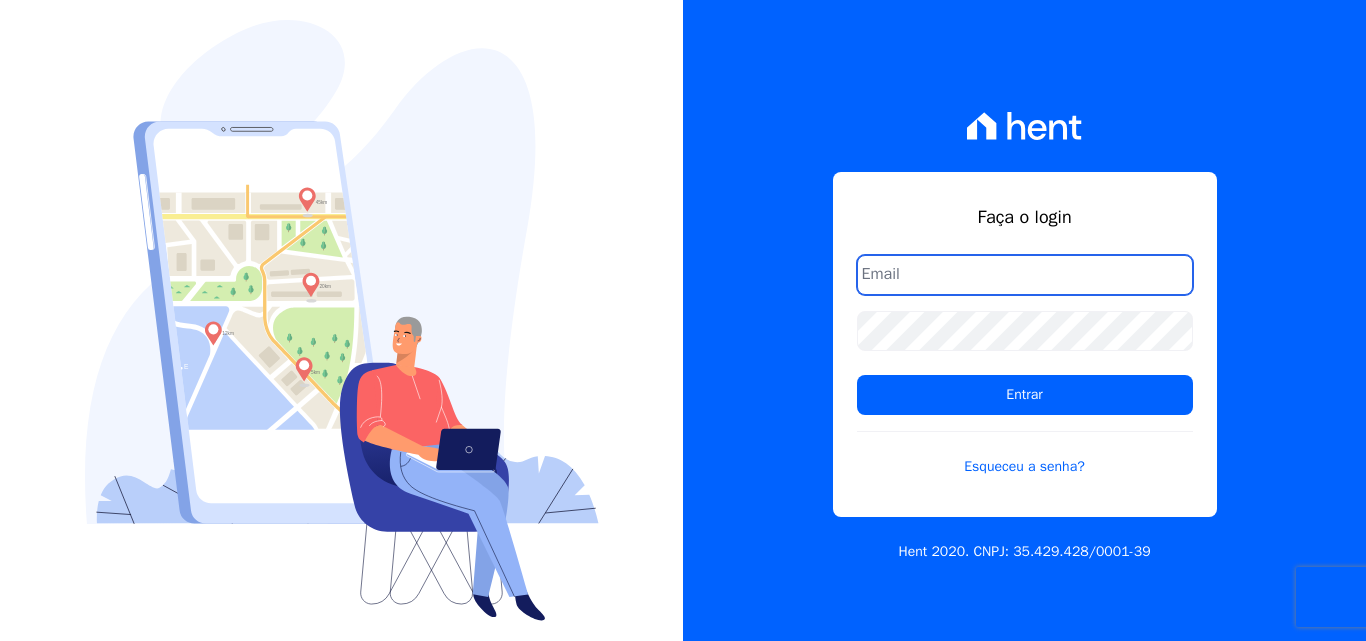 scroll, scrollTop: 0, scrollLeft: 0, axis: both 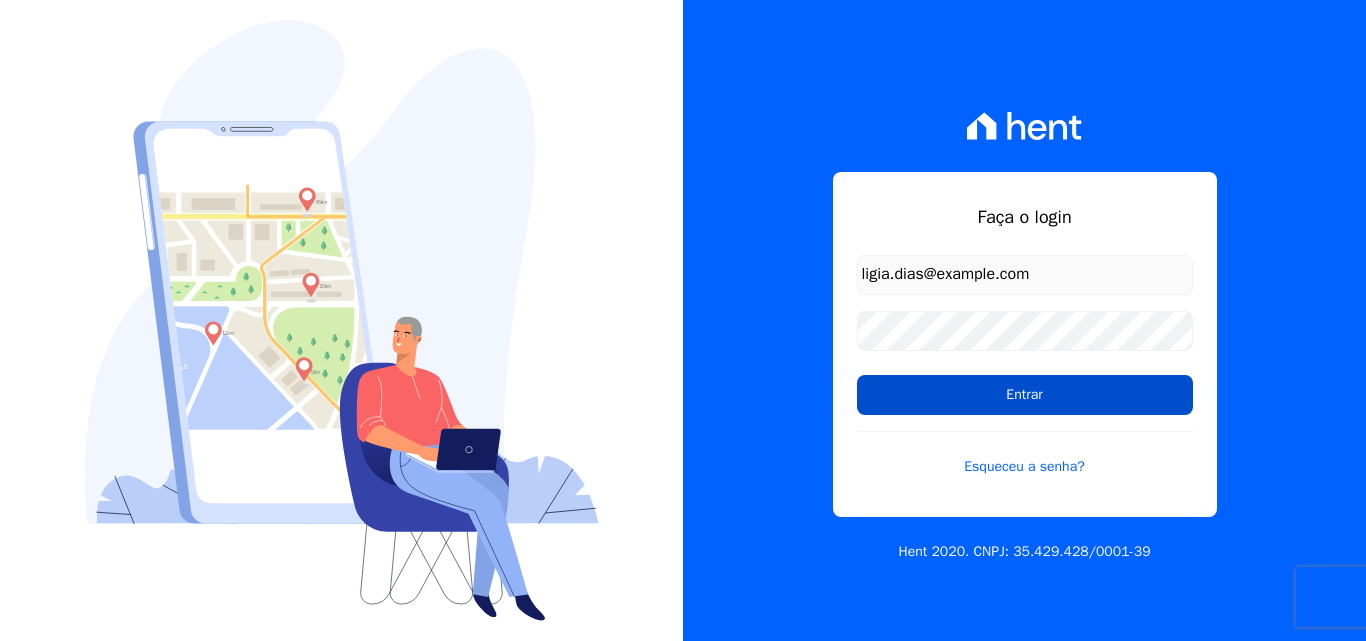 click on "Entrar" at bounding box center (1025, 395) 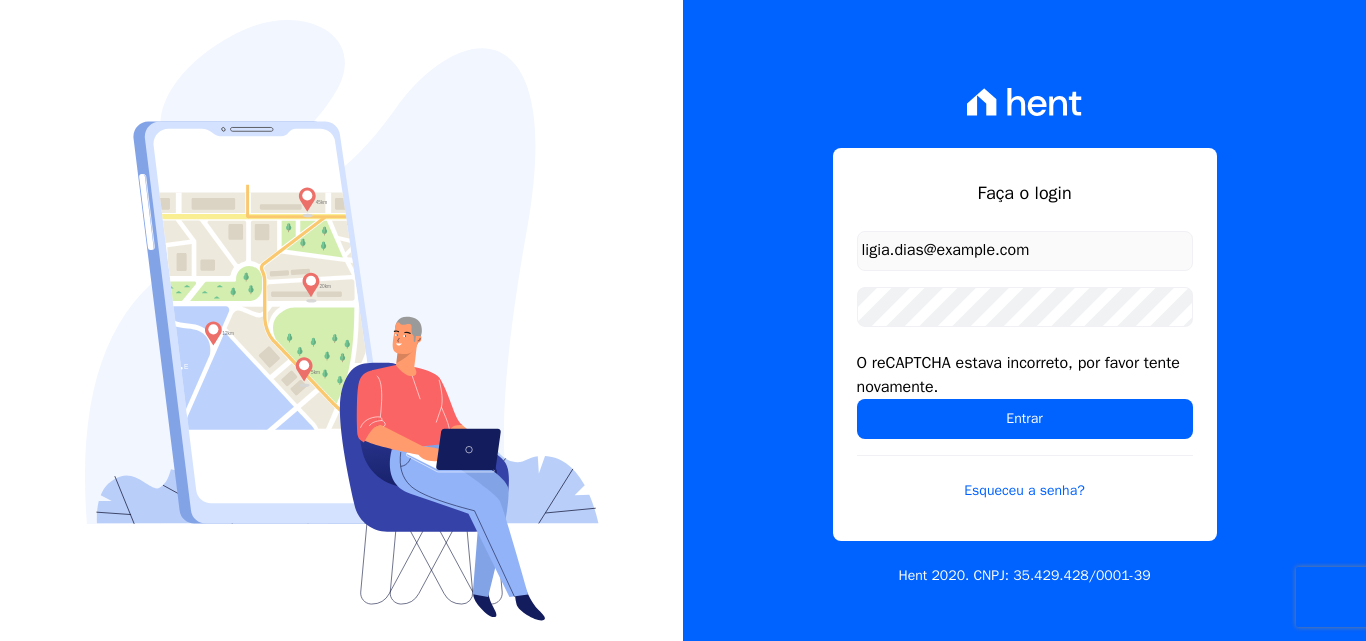 scroll, scrollTop: 0, scrollLeft: 0, axis: both 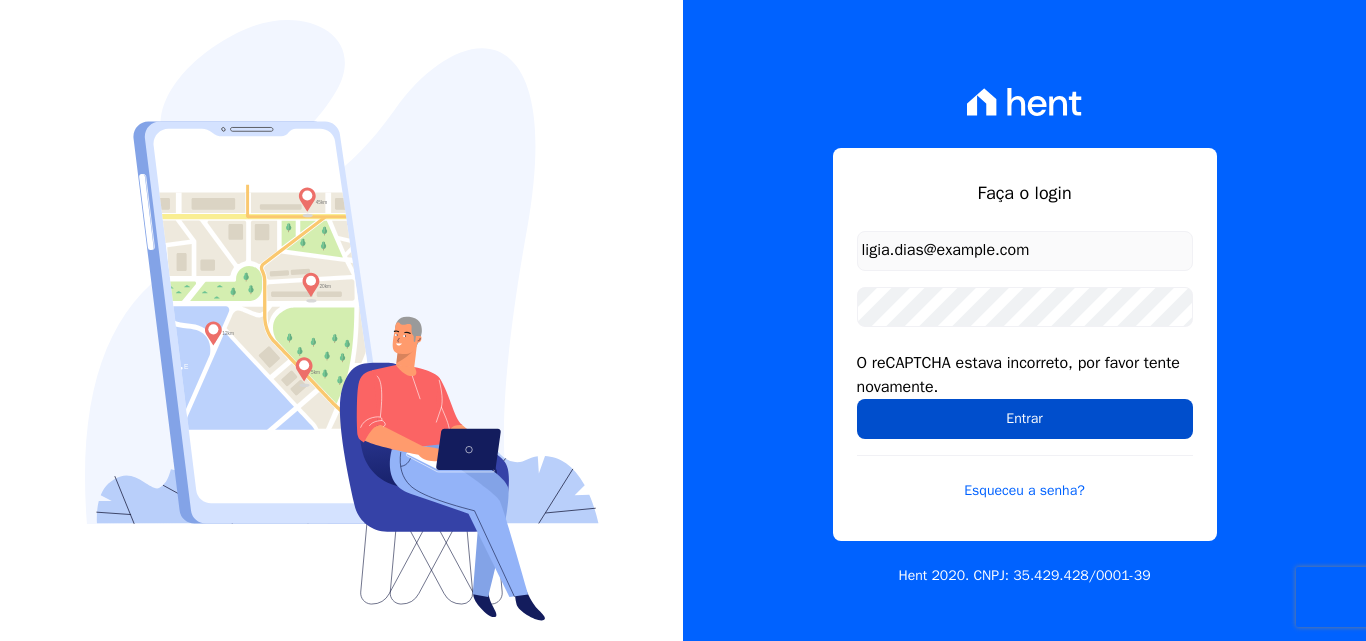click on "Entrar" at bounding box center (1025, 419) 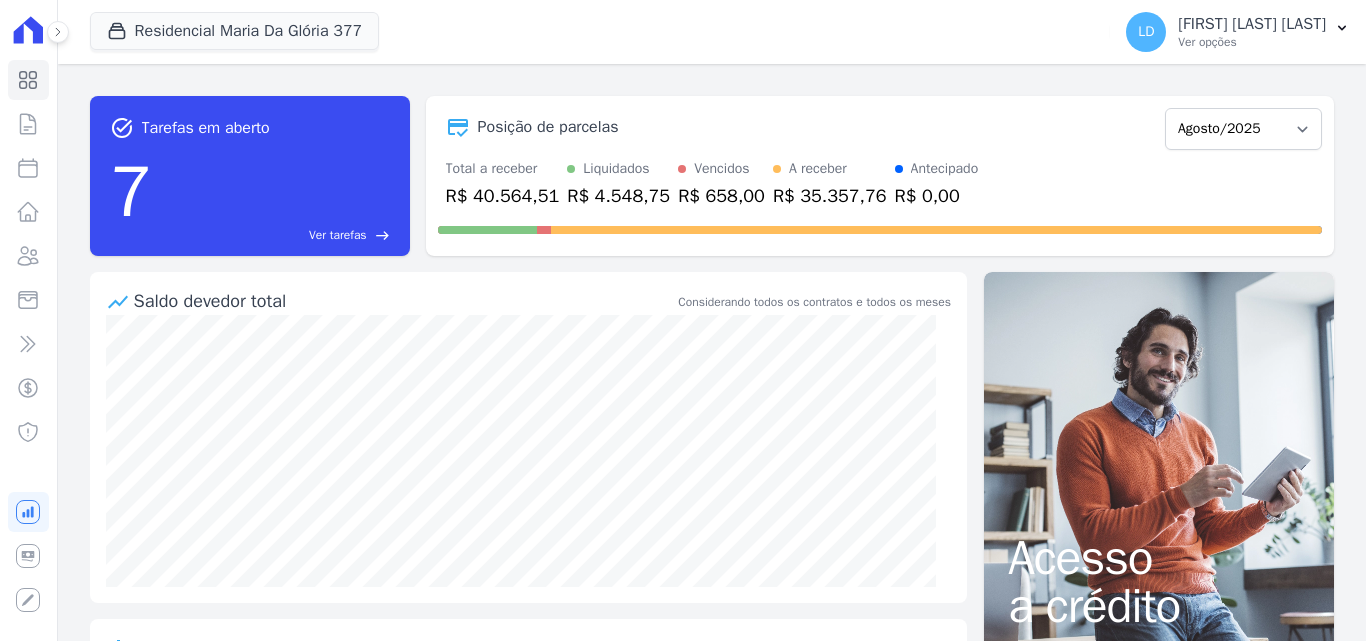 scroll, scrollTop: 0, scrollLeft: 0, axis: both 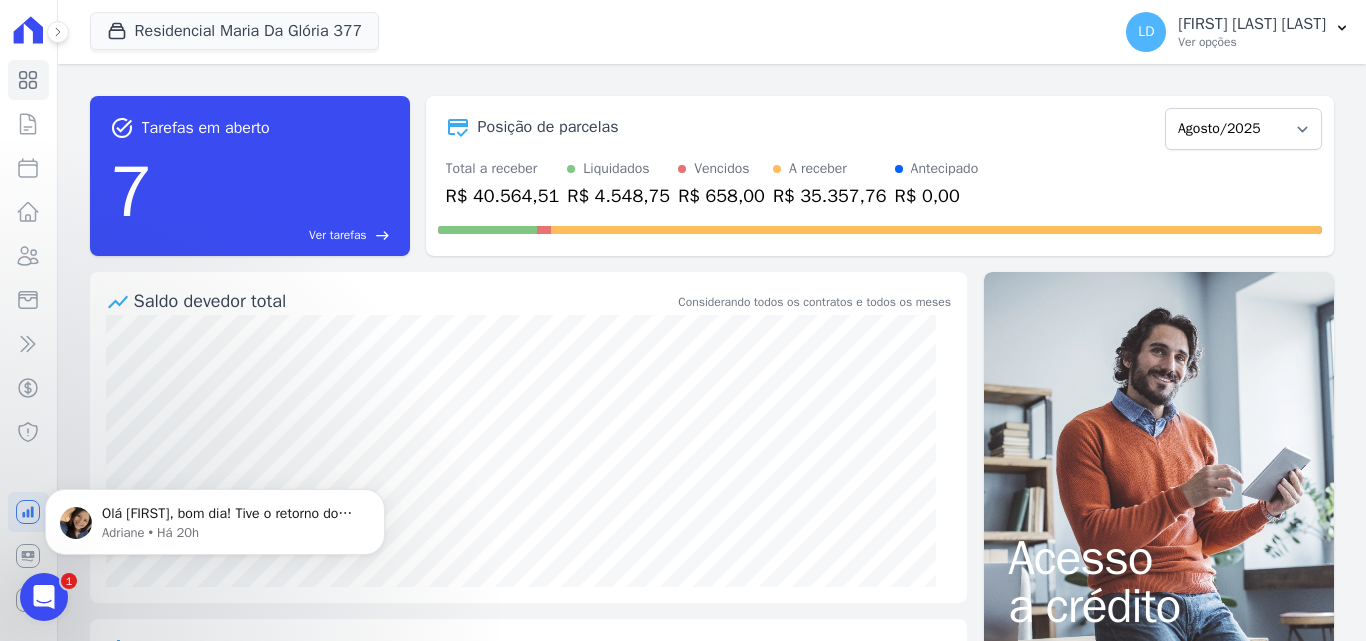click at bounding box center (44, 597) 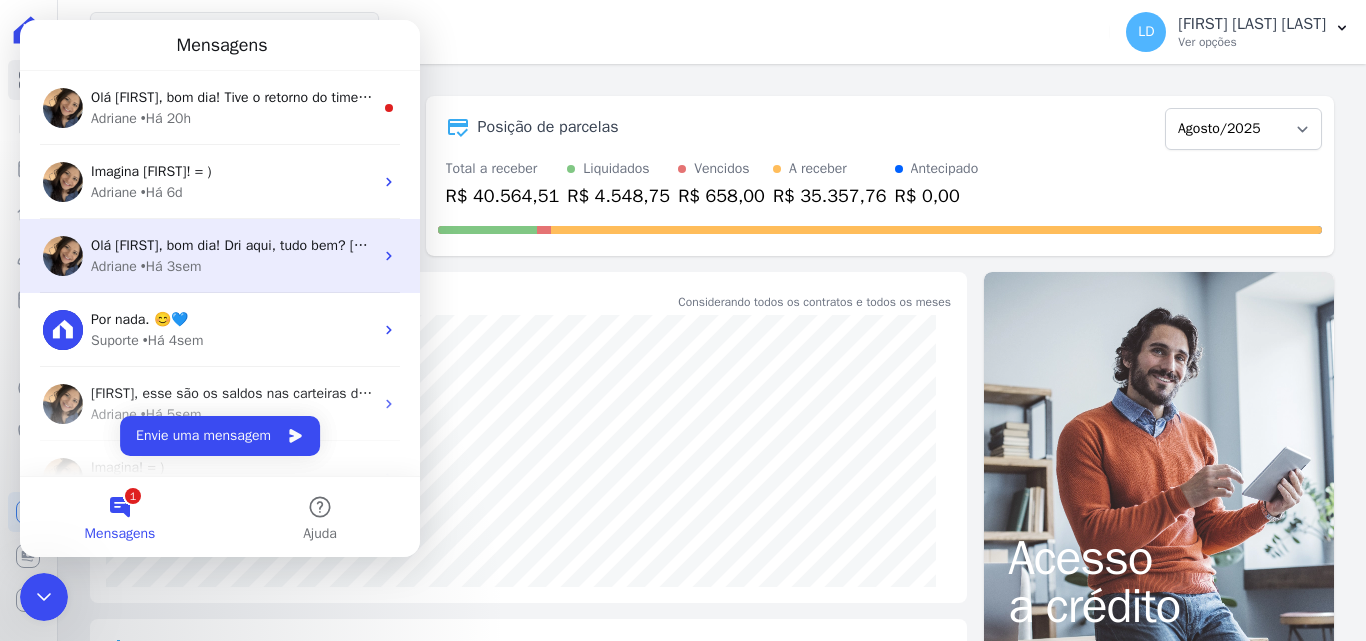scroll, scrollTop: 0, scrollLeft: 0, axis: both 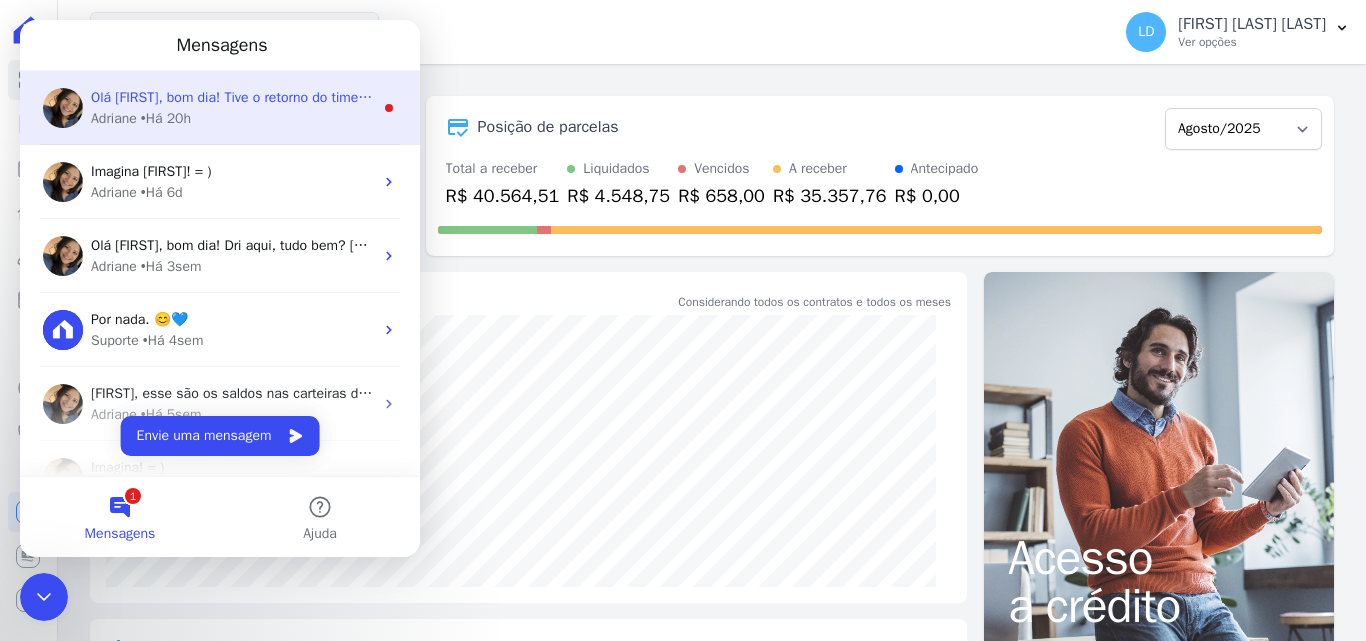 click on "Adriane •  Há 20h" at bounding box center (232, 118) 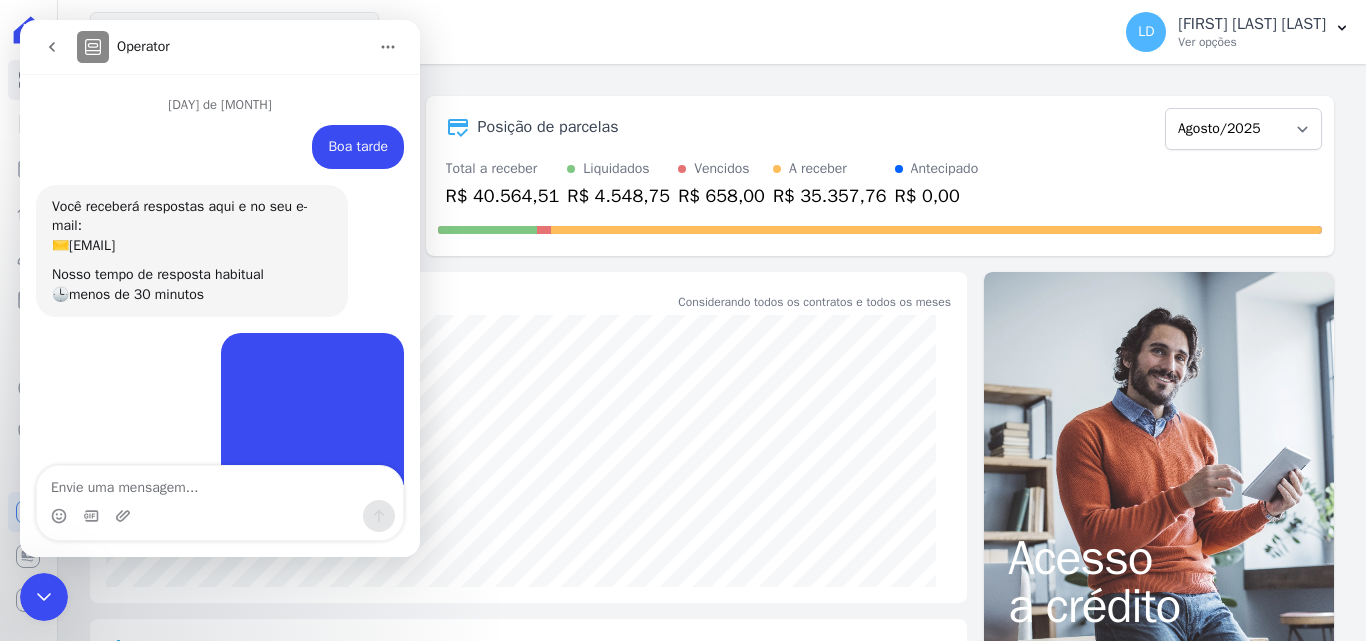 scroll, scrollTop: 3, scrollLeft: 0, axis: vertical 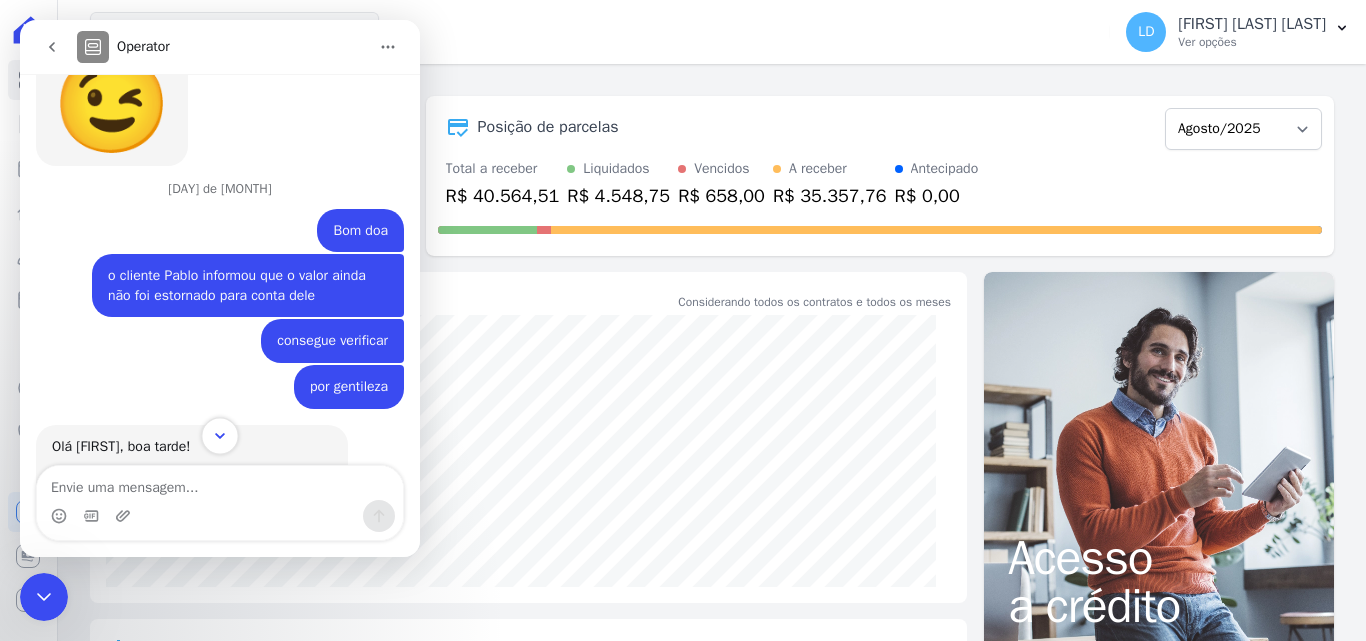 click 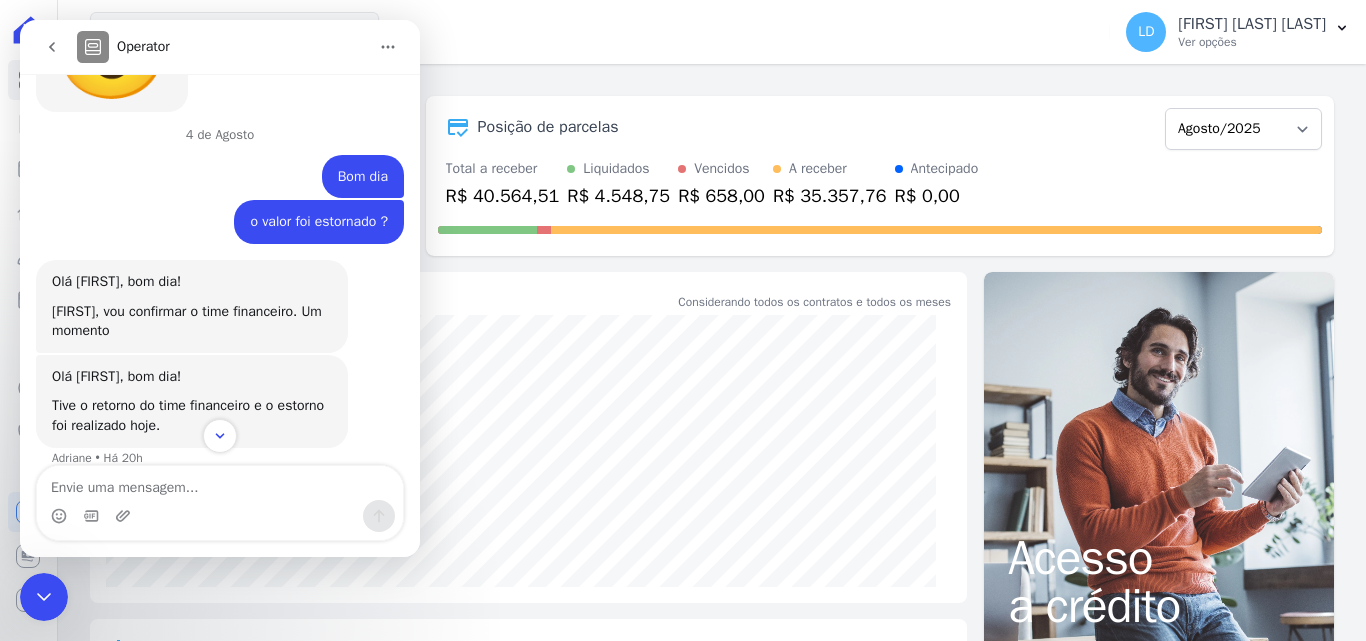scroll, scrollTop: 2718, scrollLeft: 0, axis: vertical 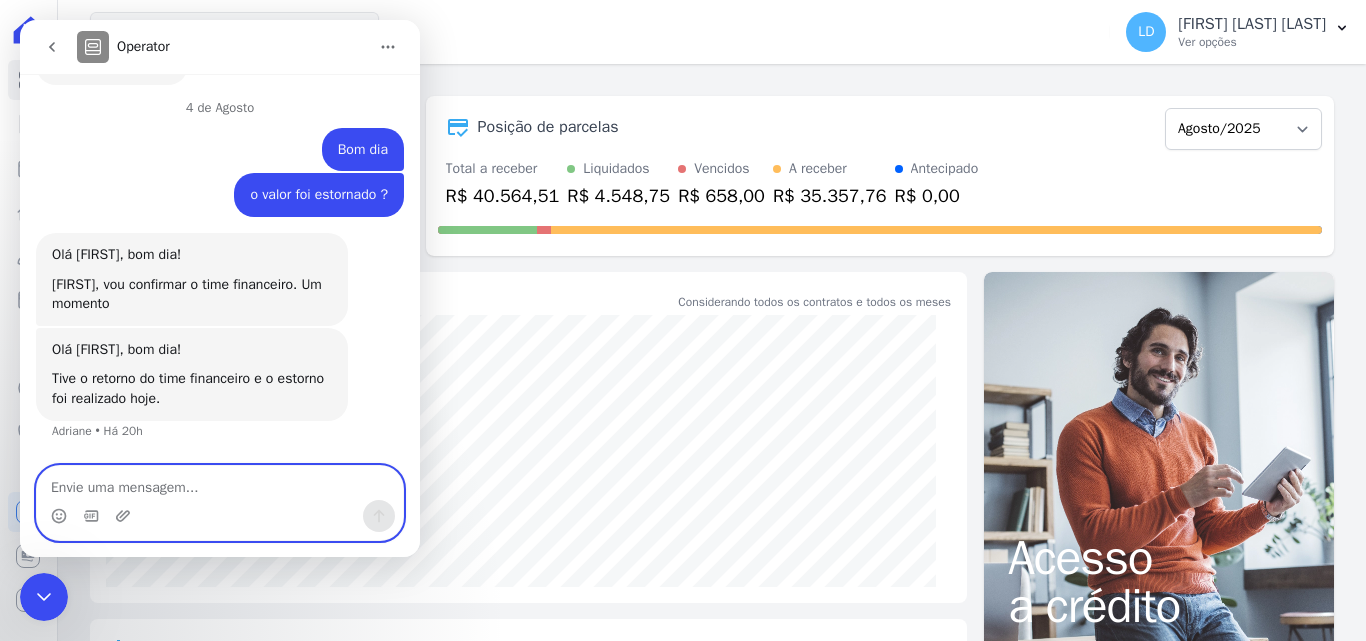 click at bounding box center (220, 483) 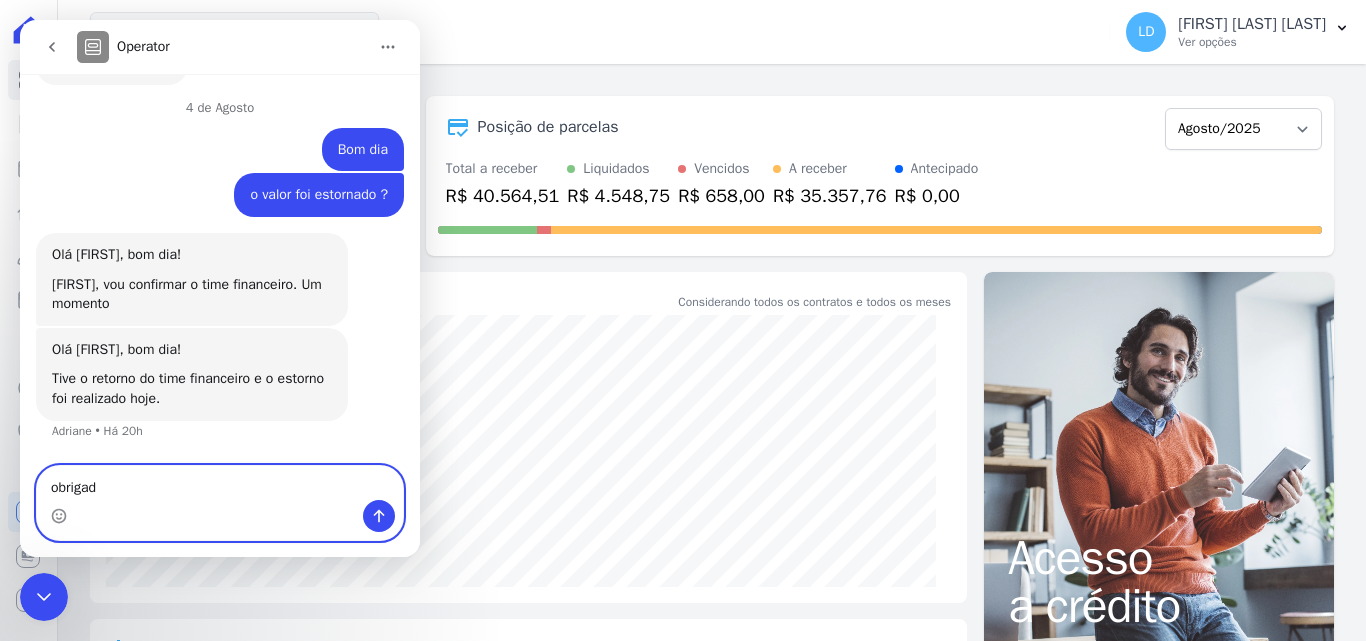 type on "obrigada" 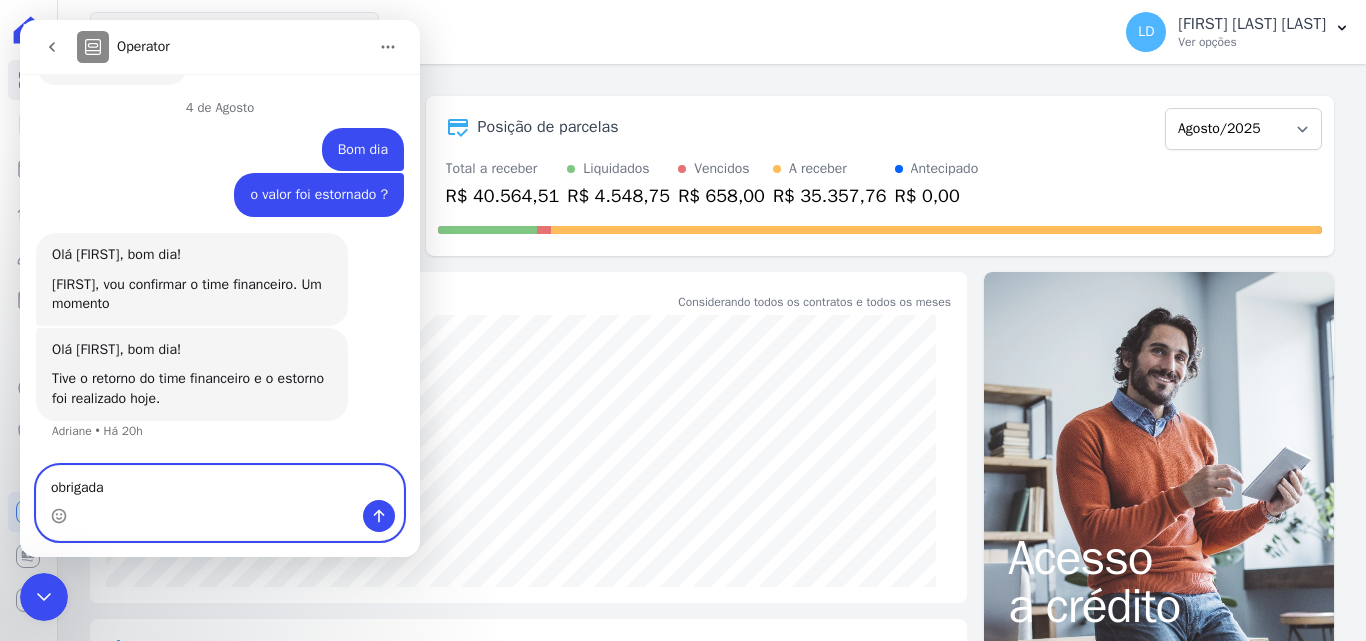 type 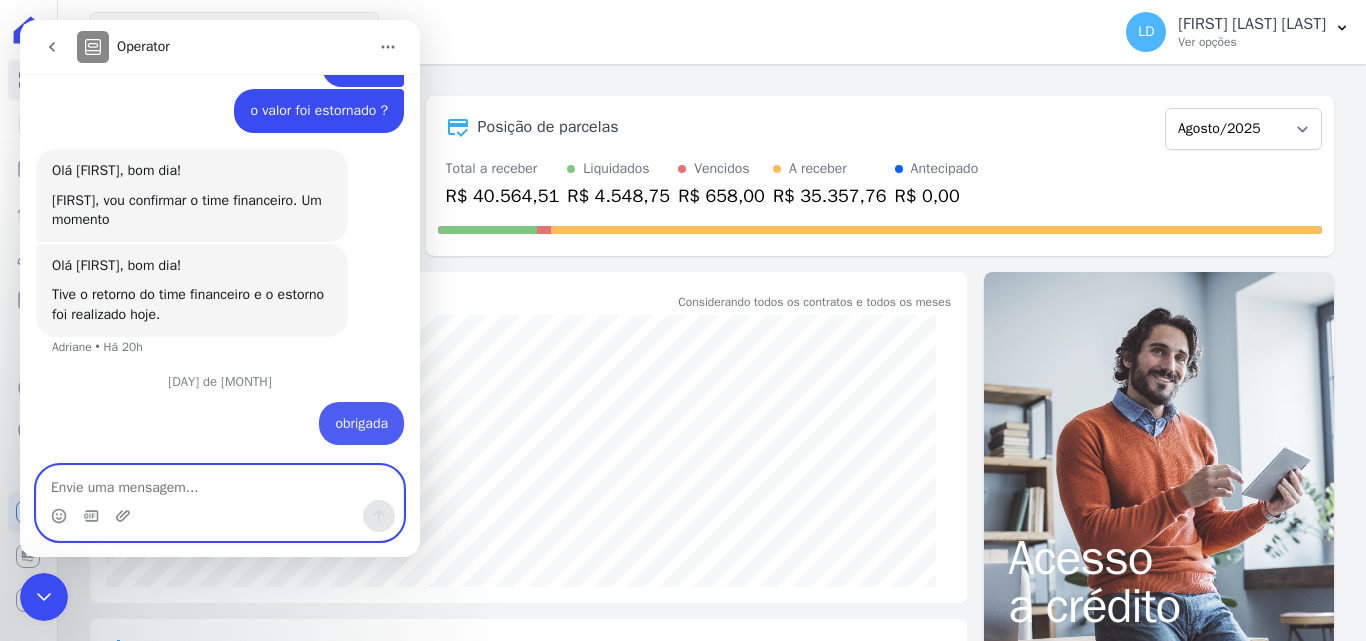 scroll, scrollTop: 2804, scrollLeft: 0, axis: vertical 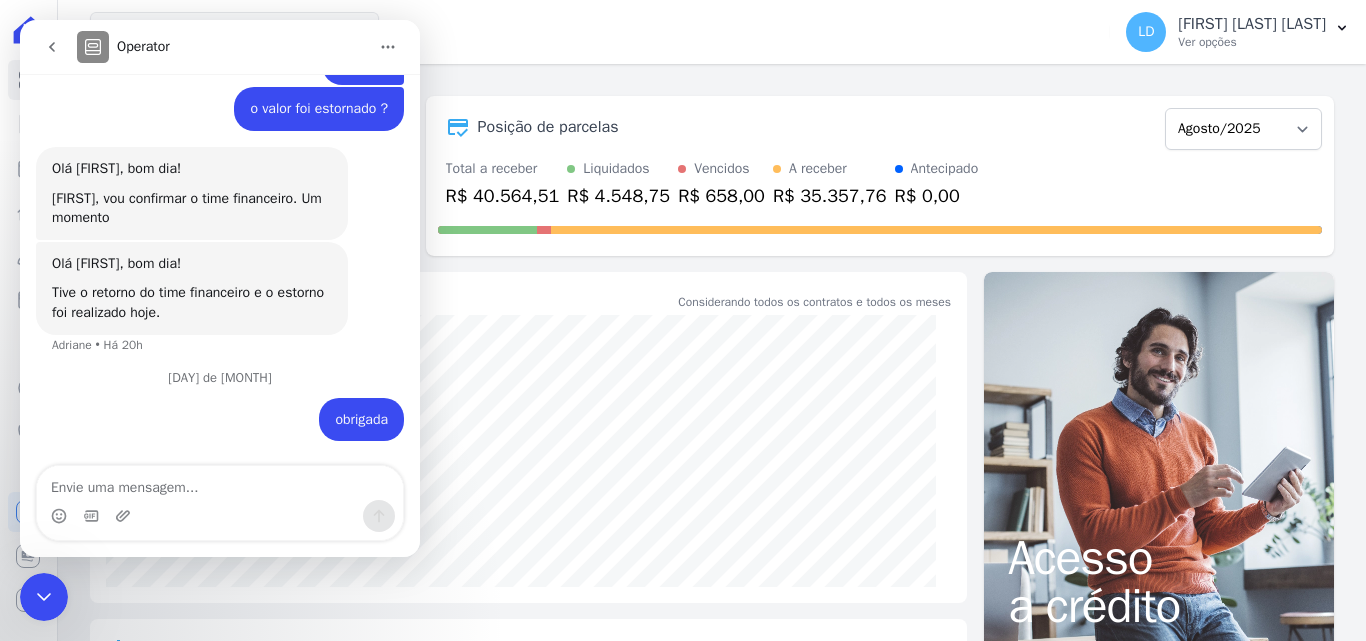 click at bounding box center [44, 597] 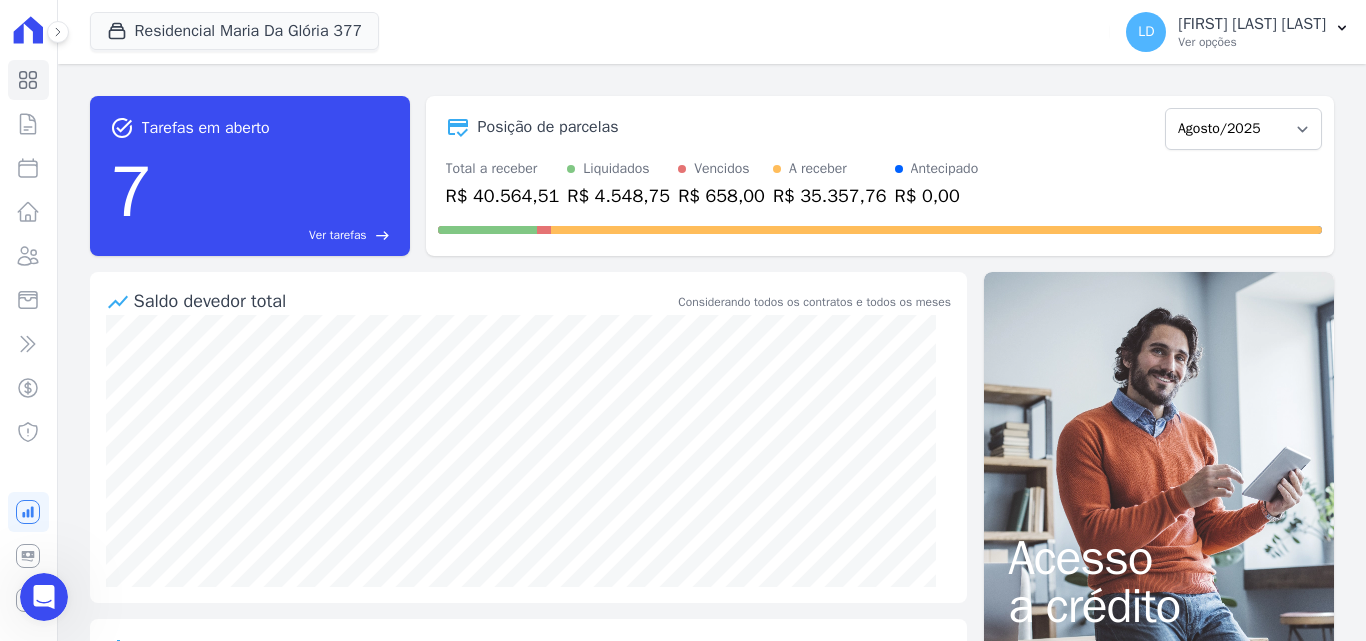 scroll, scrollTop: 0, scrollLeft: 0, axis: both 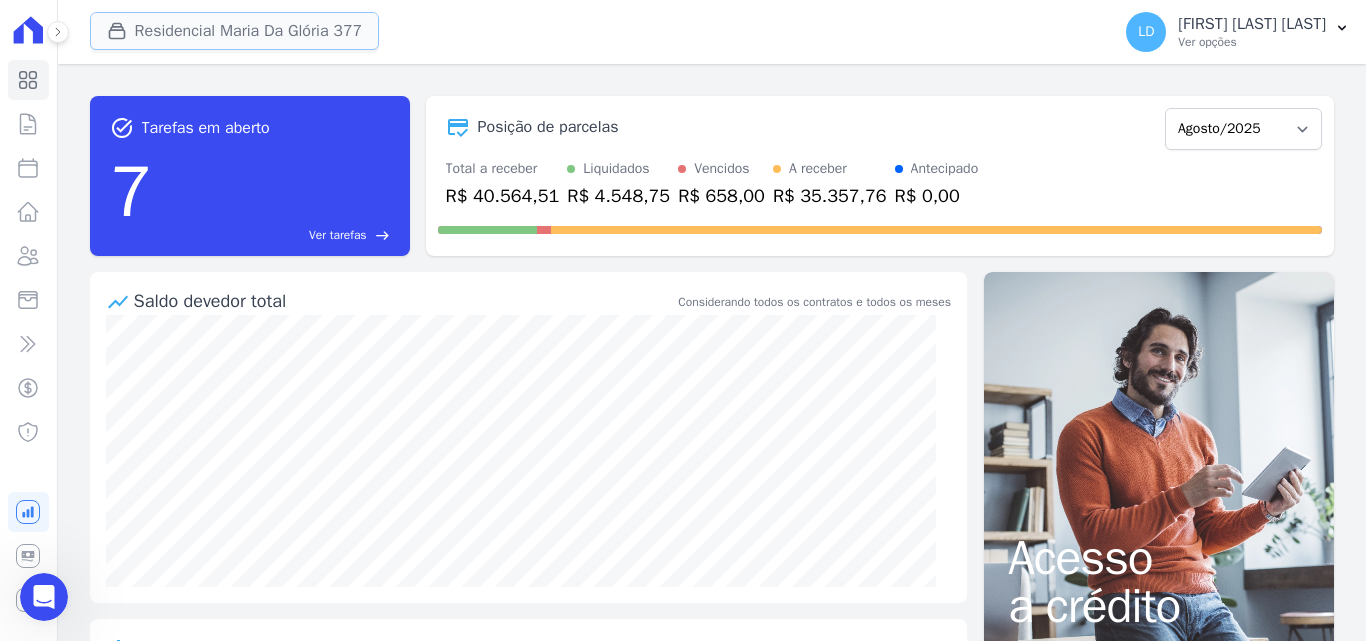 click on "Residencial Maria Da Glória 377" at bounding box center (235, 31) 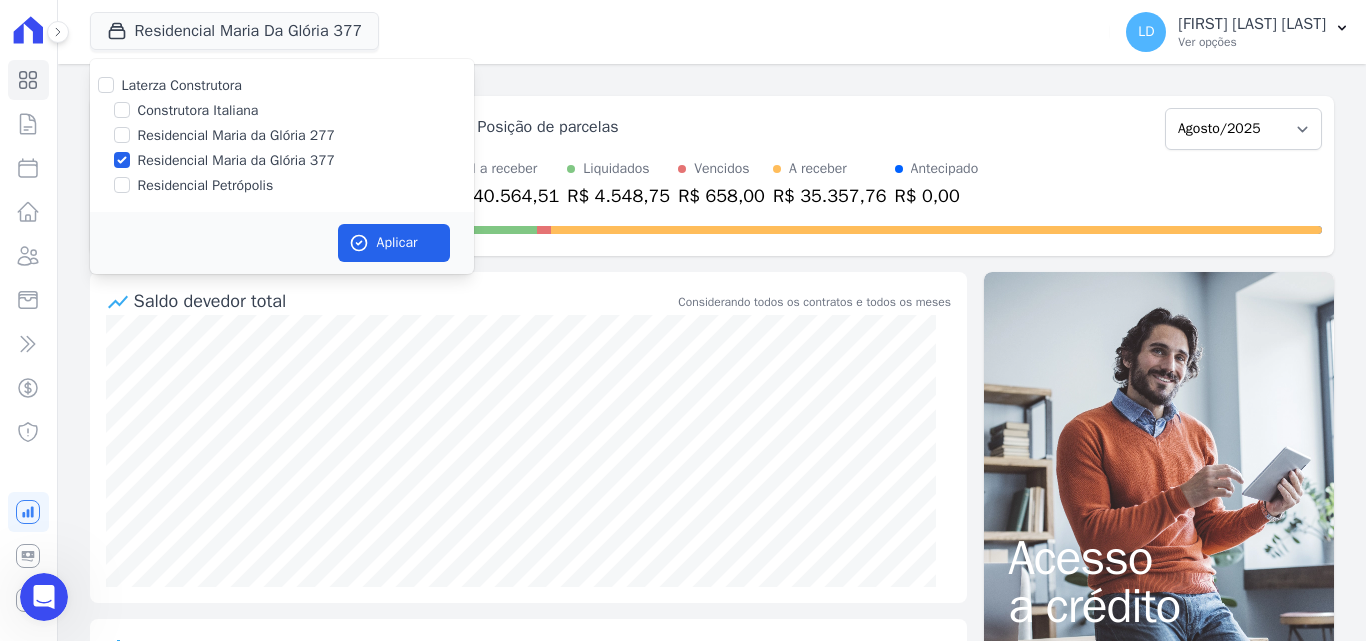 click on "Laterza Construtora" at bounding box center [182, 85] 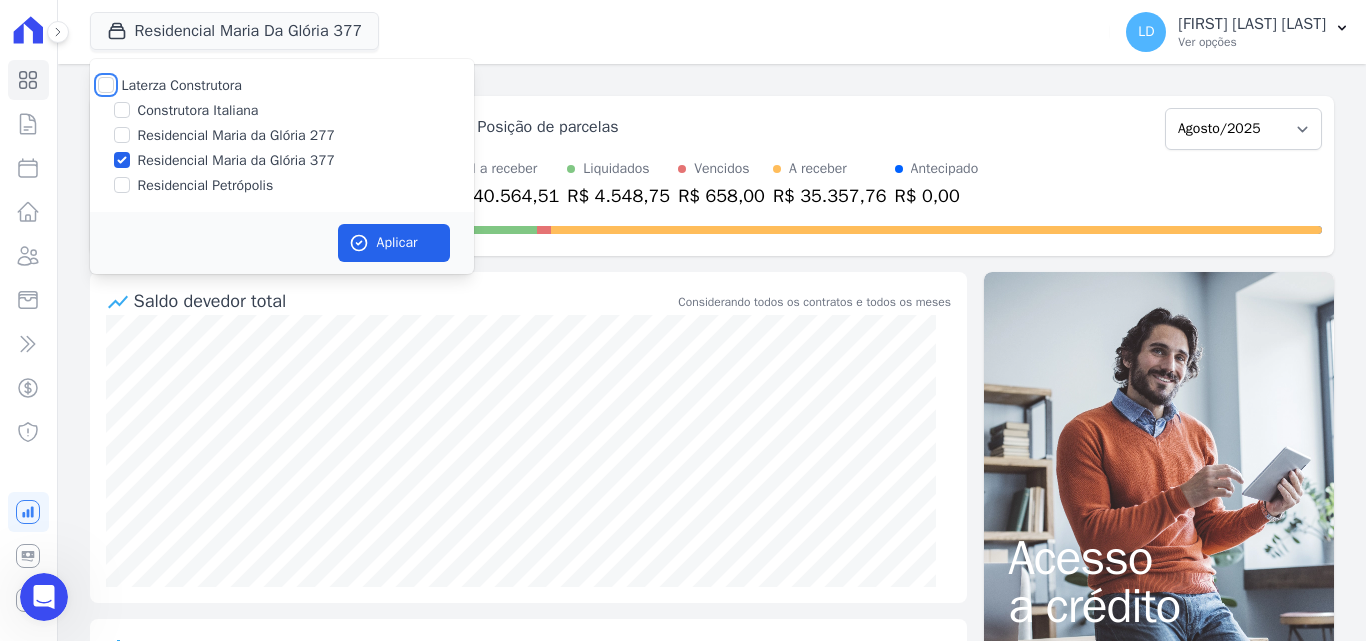click on "Laterza Construtora" at bounding box center [106, 85] 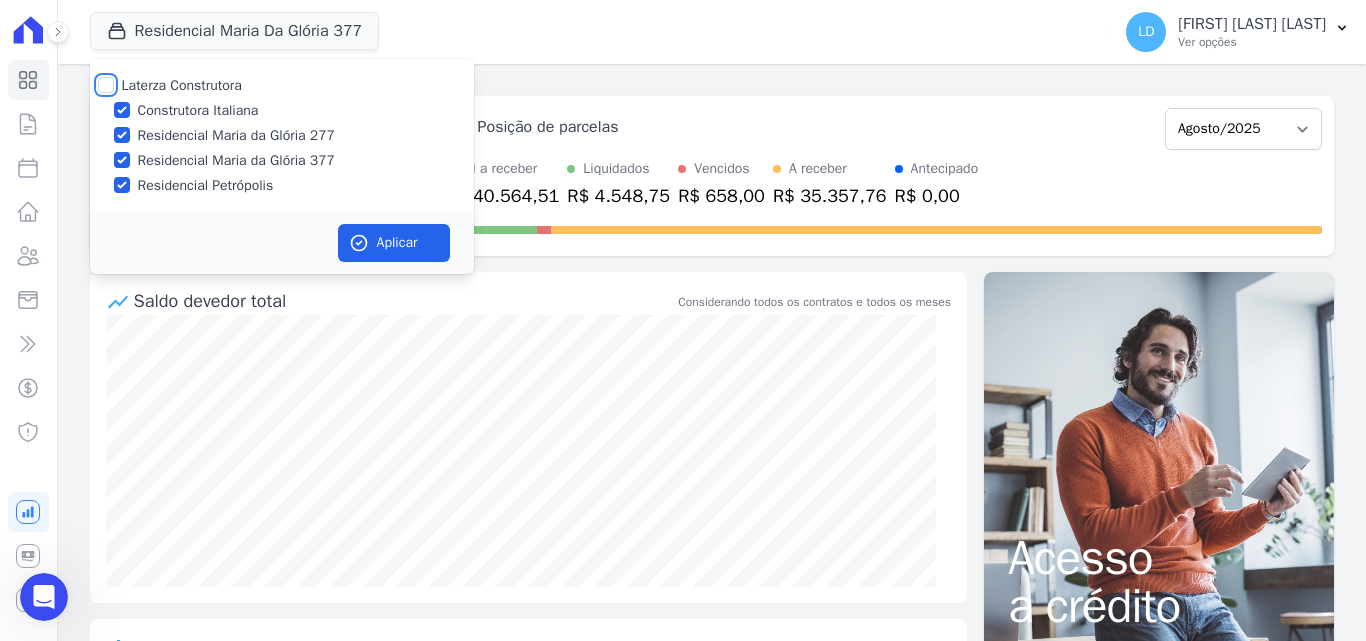 checkbox on "true" 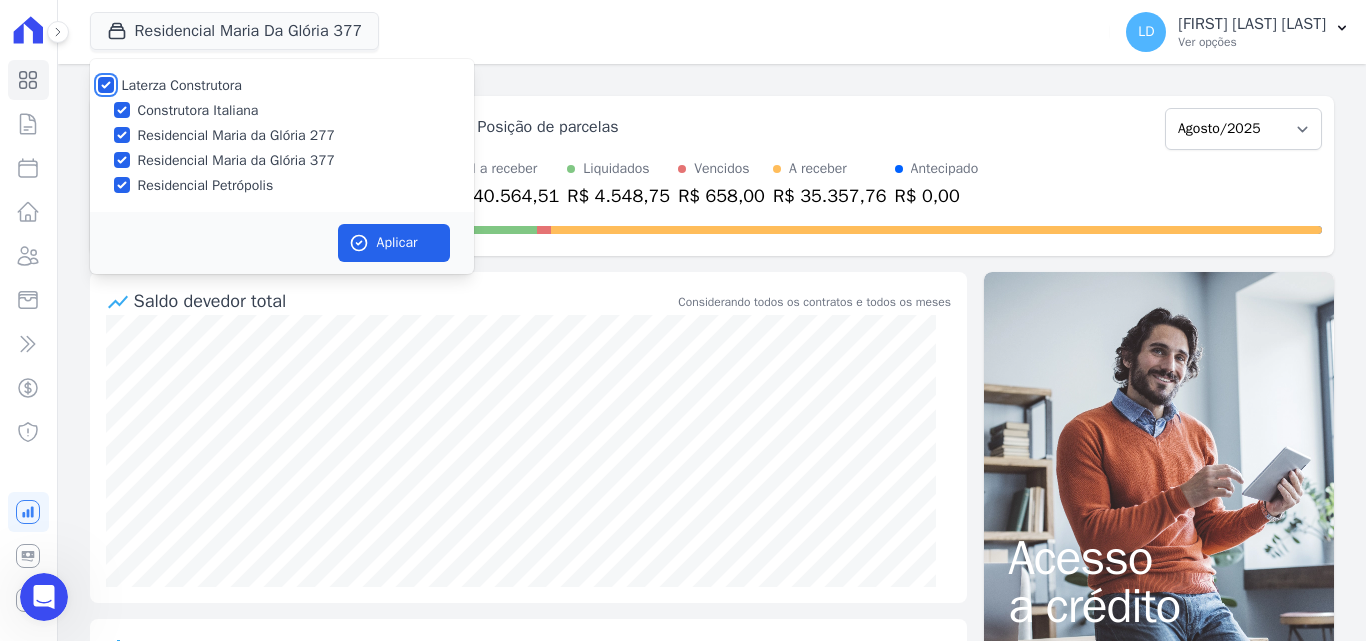checkbox on "true" 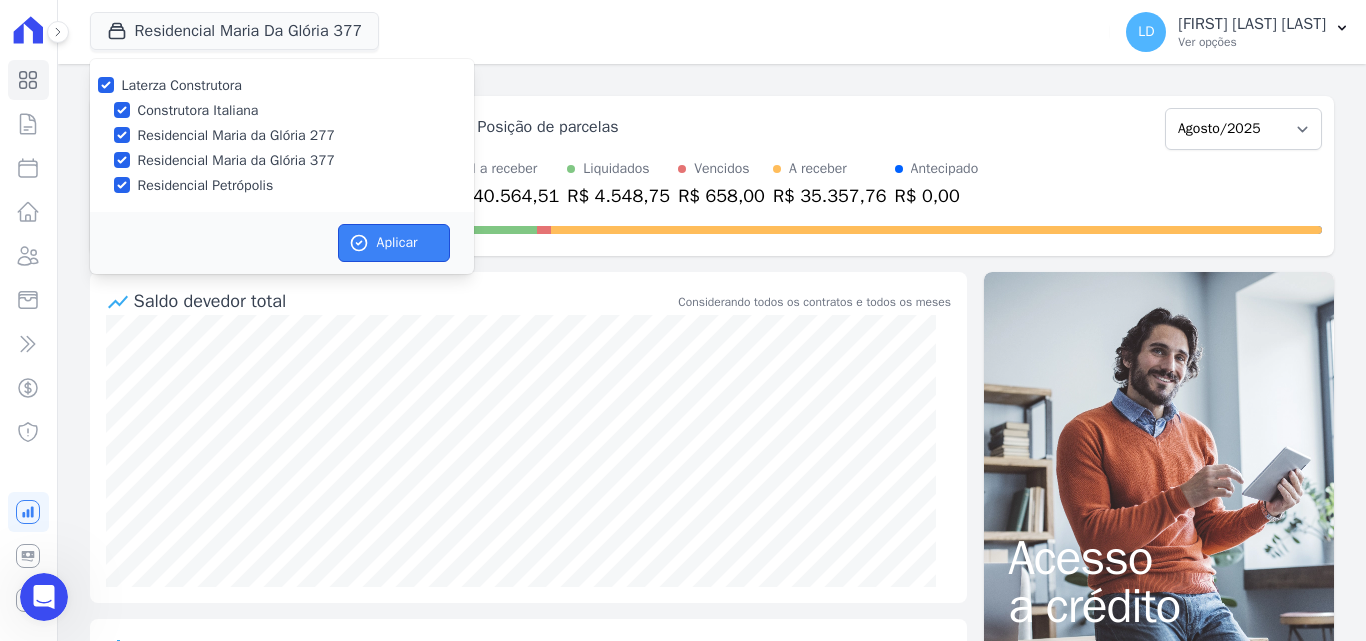 click on "Aplicar" at bounding box center [394, 243] 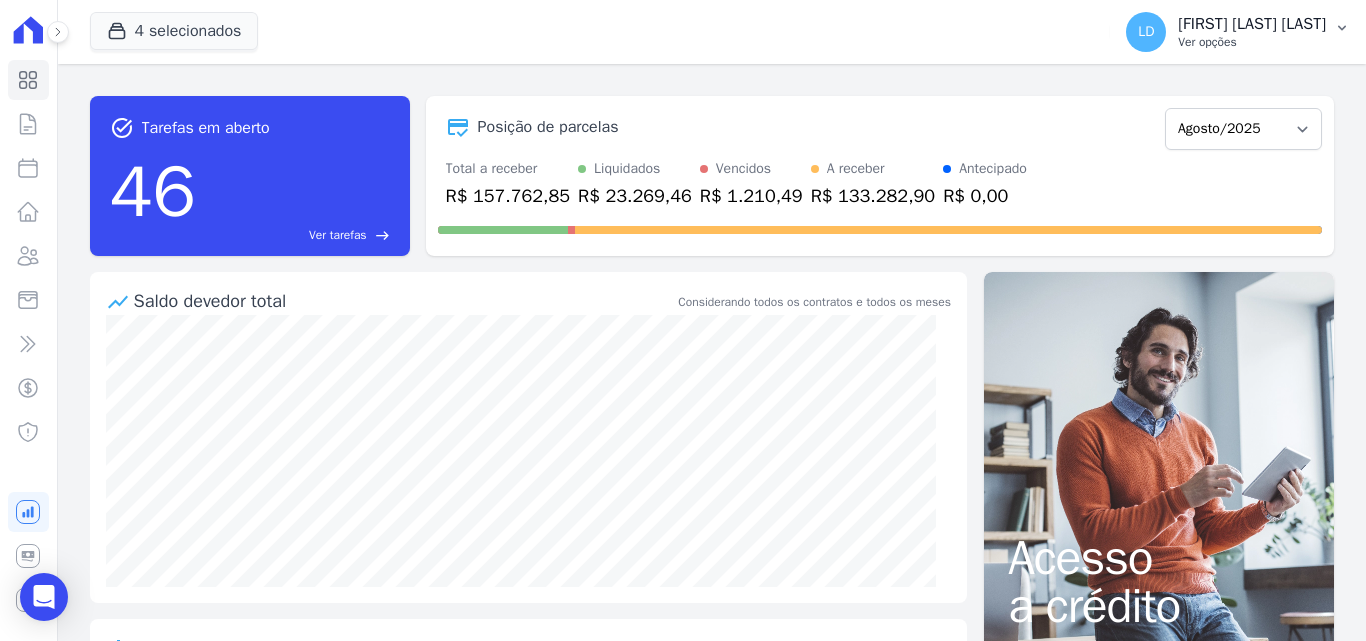 click on "LD
Lígia Dias Silva
Ver opções" at bounding box center (1226, 32) 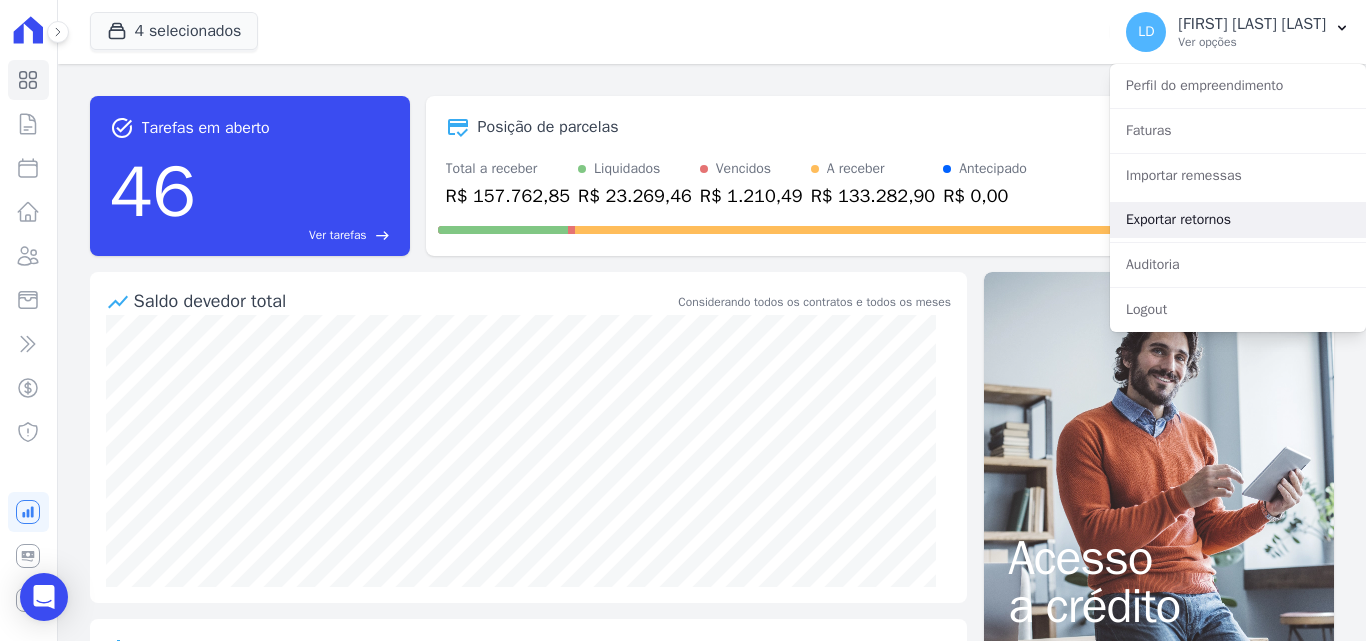click on "Exportar retornos" at bounding box center [1238, 220] 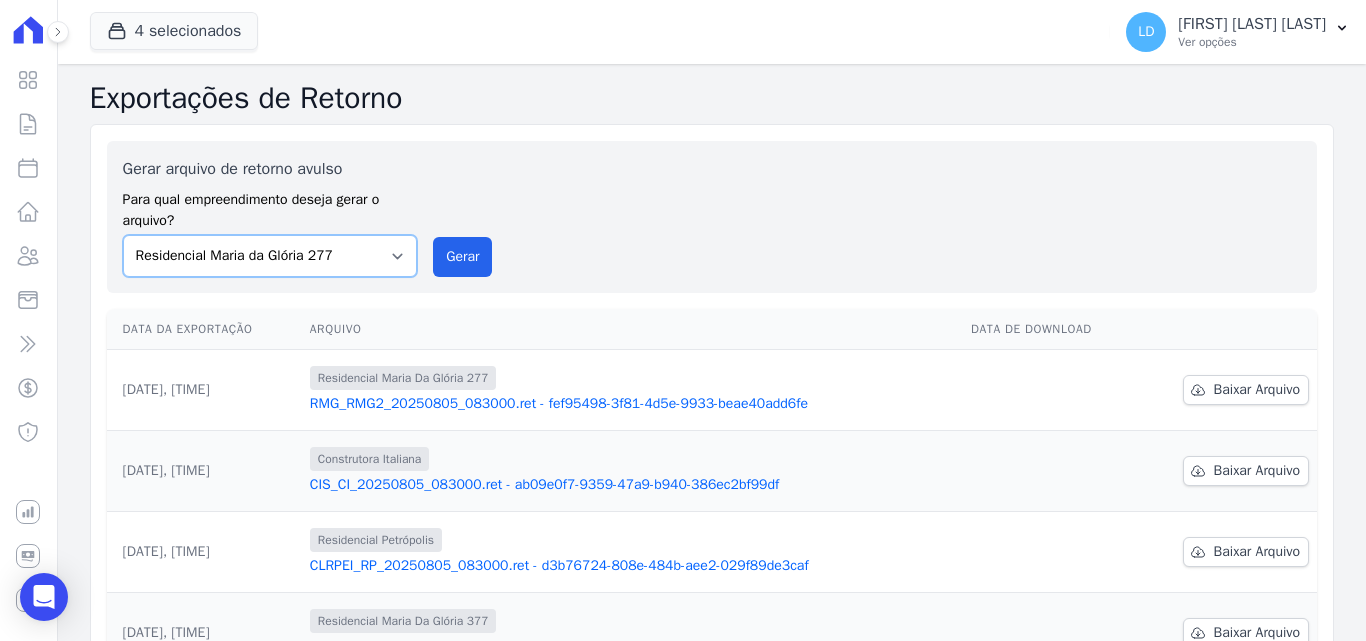 click on "Construtora Italiana
Residencial Maria da Glória 277
Residencial Maria da Glória 377
Residencial Petrópolis" at bounding box center (270, 256) 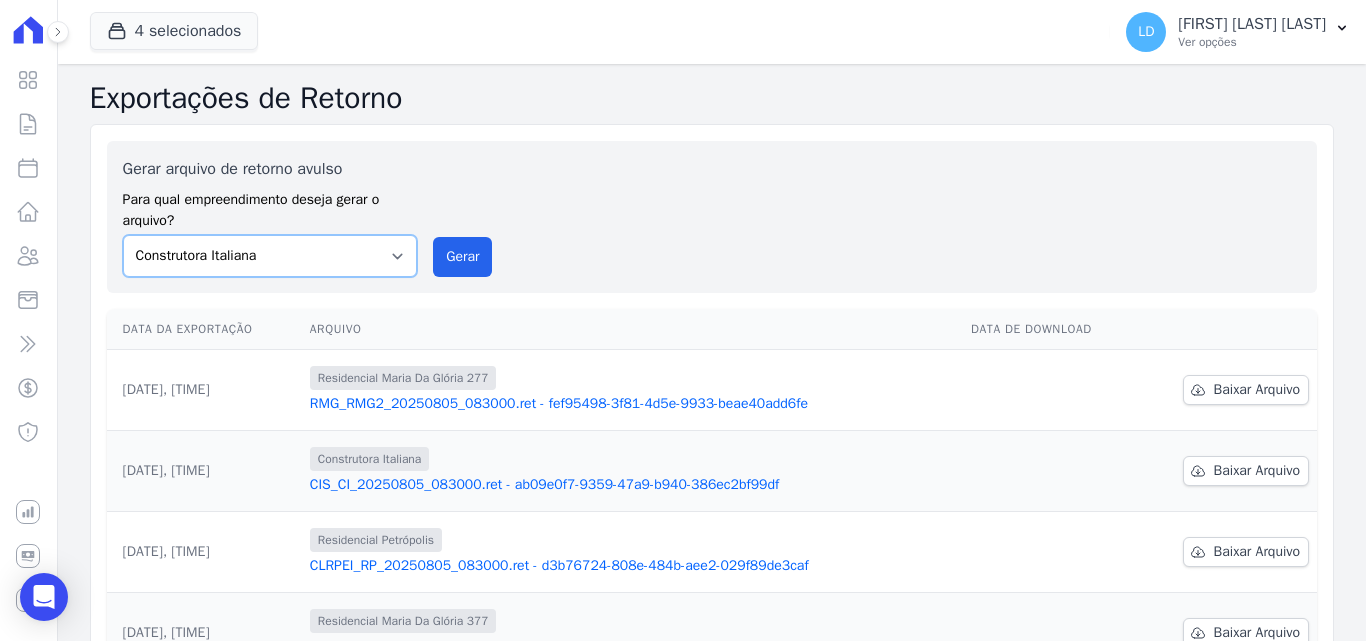 click on "Construtora Italiana
Residencial Maria da Glória 277
Residencial Maria da Glória 377
Residencial Petrópolis" at bounding box center [270, 256] 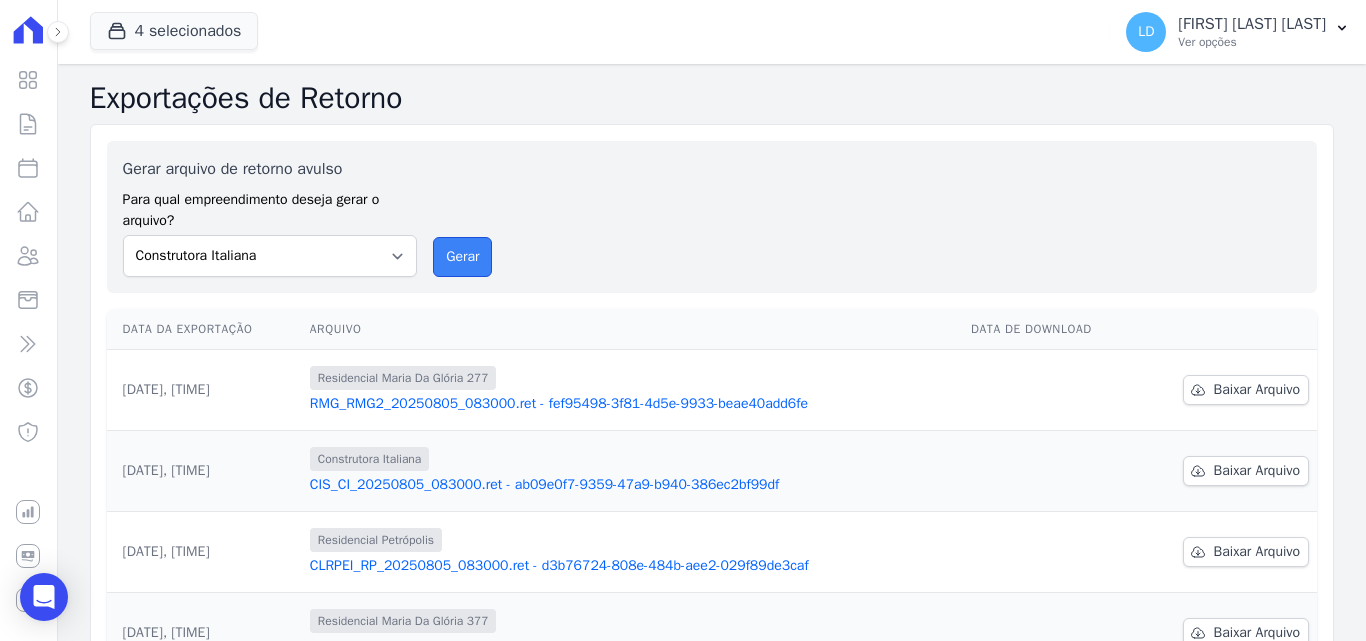 click on "Gerar" at bounding box center [462, 257] 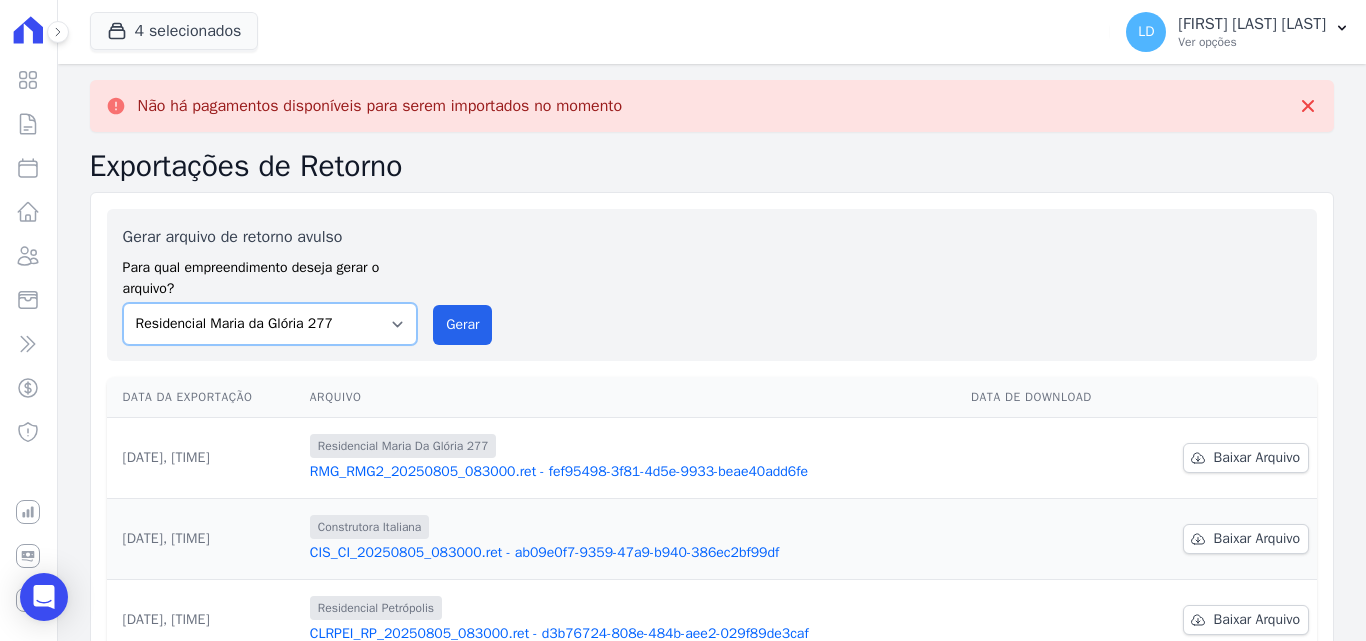 click on "Construtora Italiana
Residencial Maria da Glória 277
Residencial Maria da Glória 377
Residencial Petrópolis" at bounding box center (270, 324) 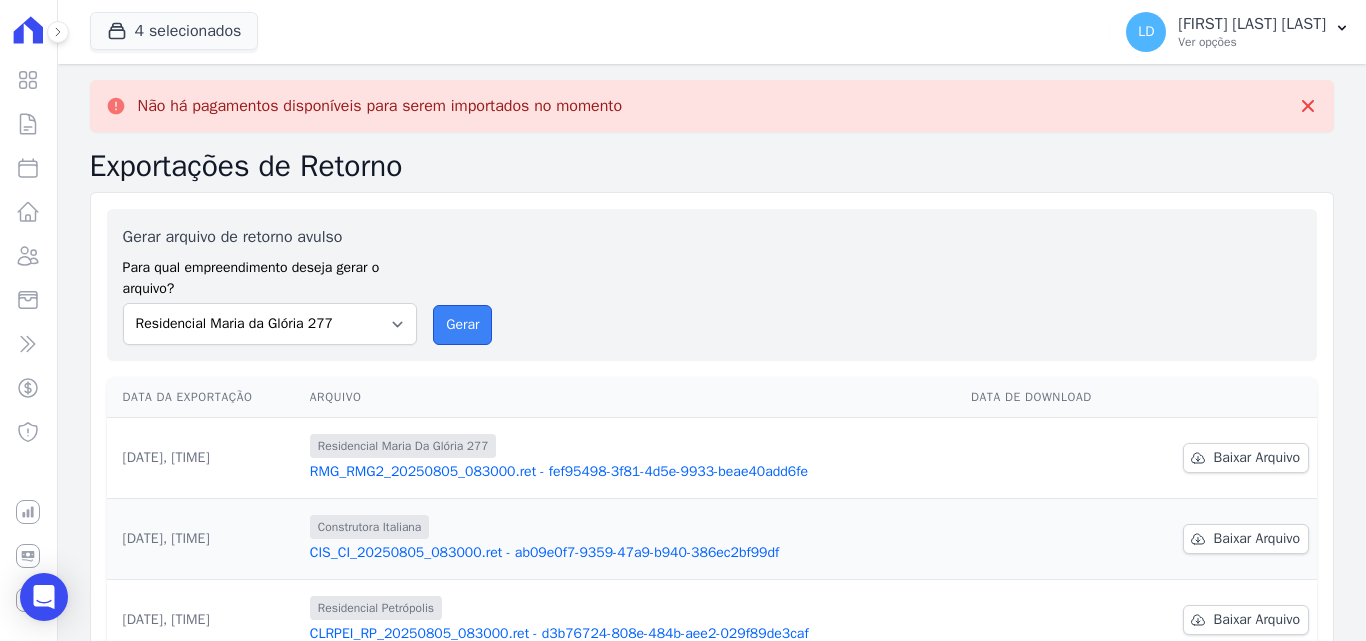 click on "Gerar" at bounding box center (462, 325) 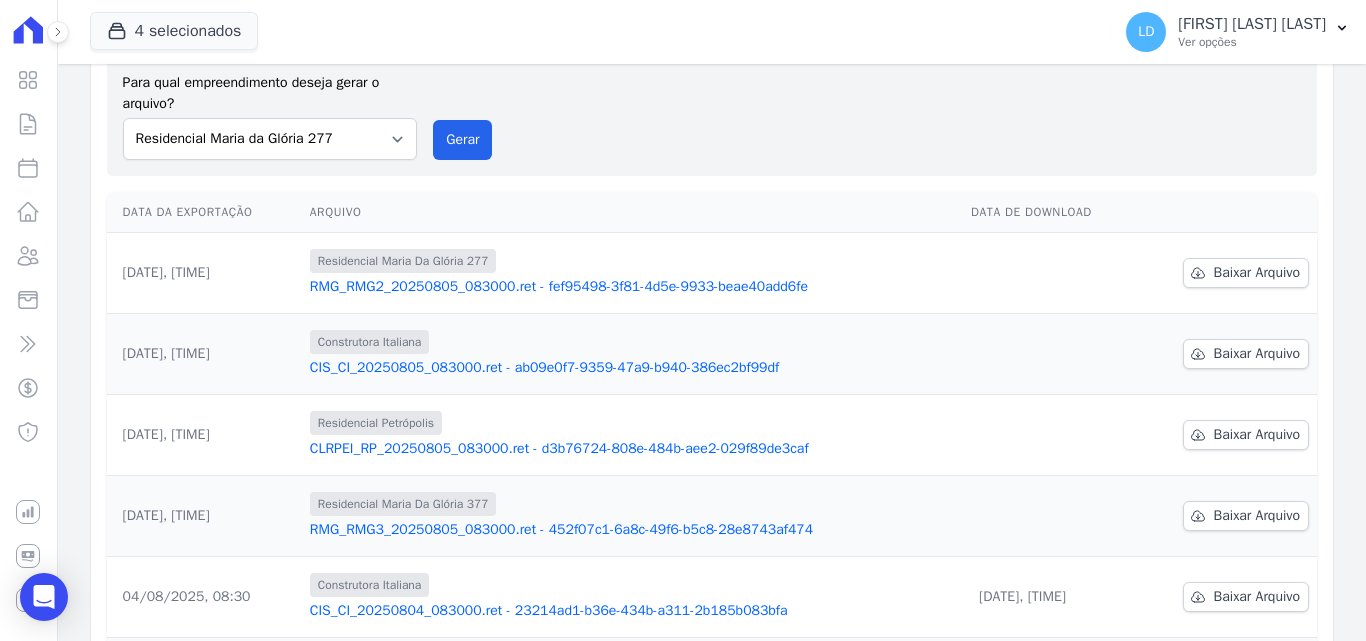scroll, scrollTop: 200, scrollLeft: 0, axis: vertical 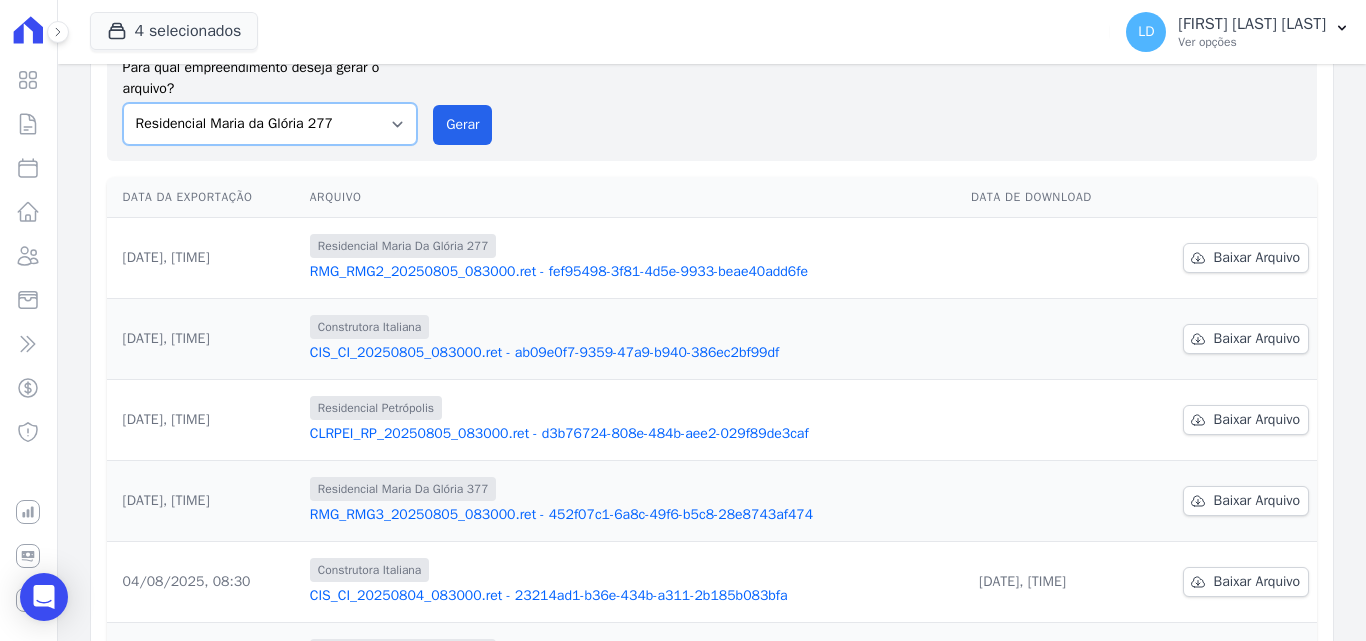 click on "Construtora Italiana
Residencial Maria da Glória 277
Residencial Maria da Glória 377
Residencial Petrópolis" at bounding box center (270, 124) 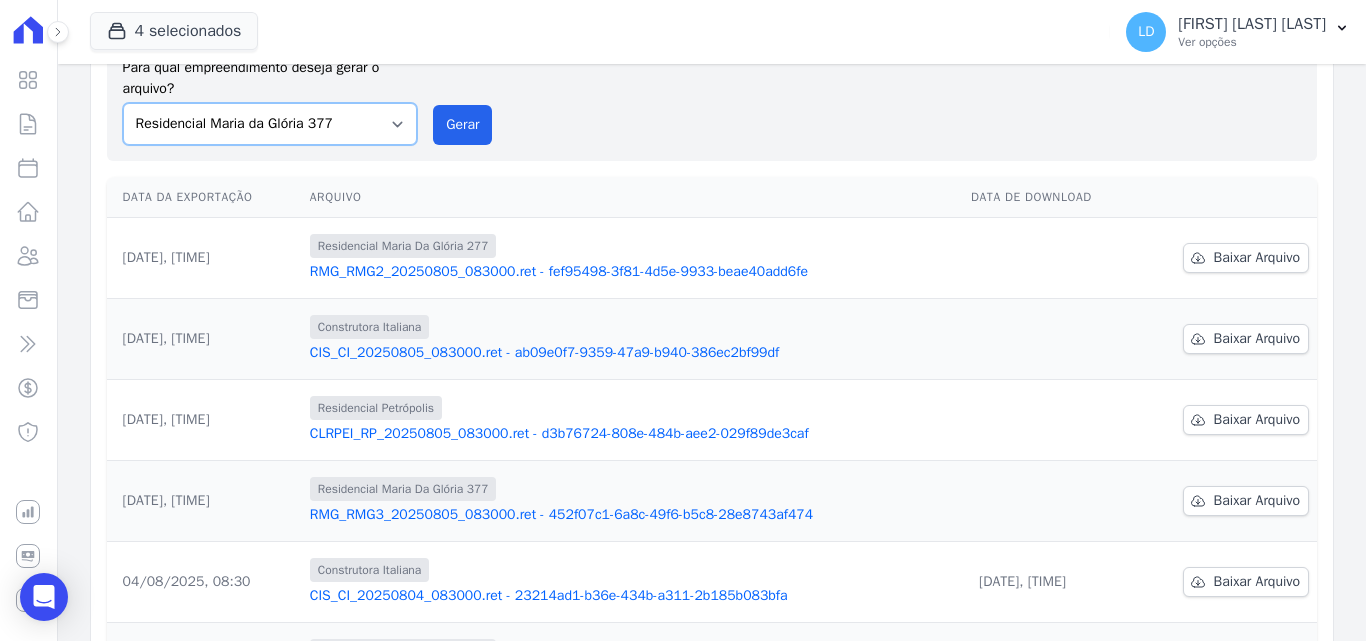 click on "Construtora Italiana
Residencial Maria da Glória 277
Residencial Maria da Glória 377
Residencial Petrópolis" at bounding box center [270, 124] 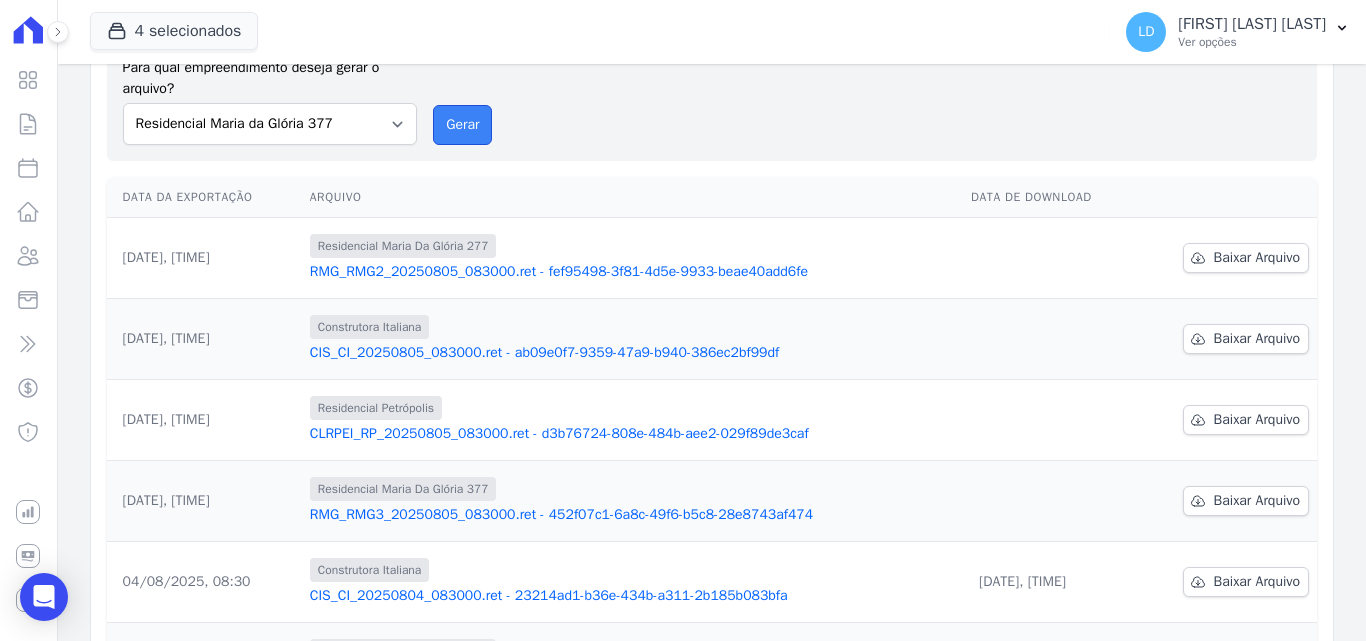 click on "Gerar" at bounding box center (462, 125) 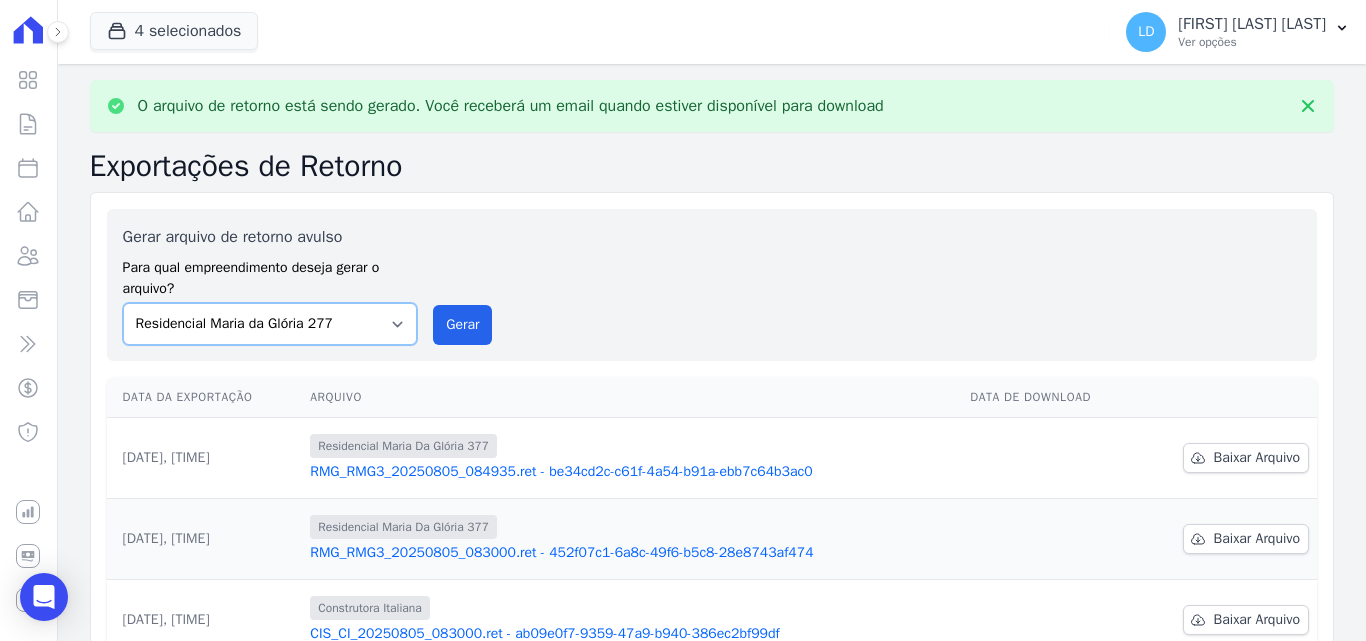 drag, startPoint x: 263, startPoint y: 316, endPoint x: 278, endPoint y: 335, distance: 24.207438 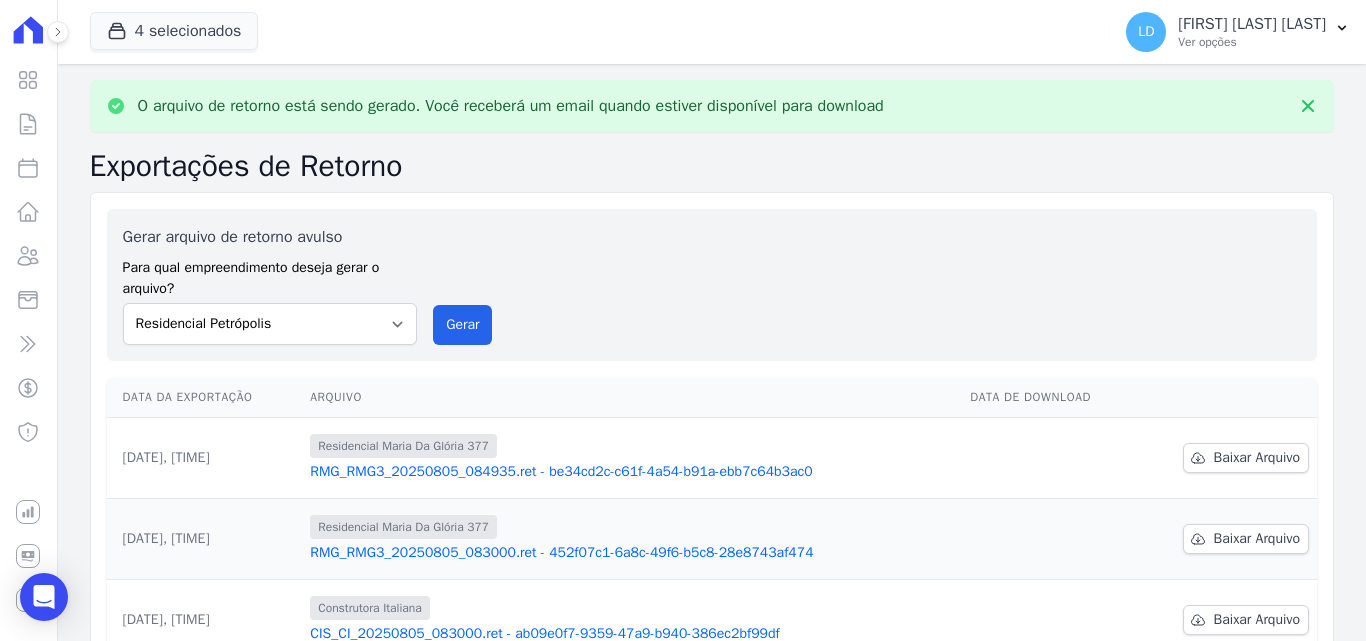 click on "Gerar arquivo de retorno avulso
Para qual empreendimento deseja gerar o arquivo?
Construtora Italiana
Residencial Maria da Glória 277
Residencial Maria da Glória 377
Residencial Petrópolis
Gerar" at bounding box center (712, 285) 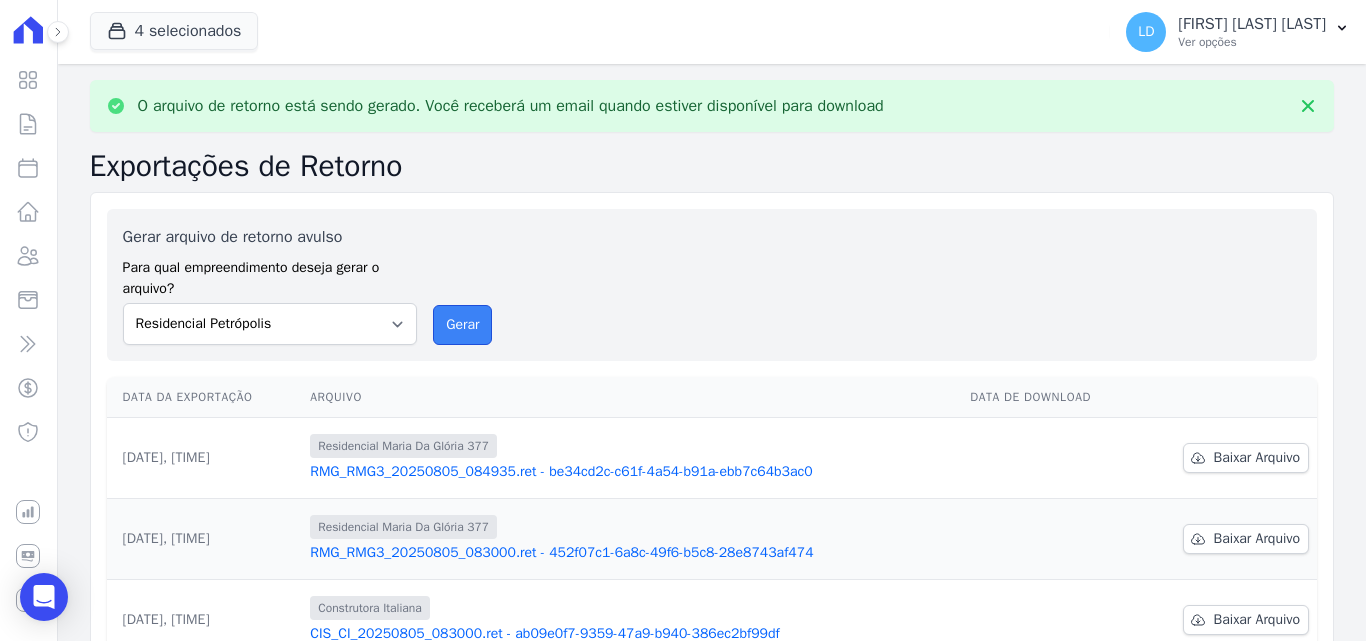drag, startPoint x: 444, startPoint y: 334, endPoint x: 732, endPoint y: 196, distance: 319.3556 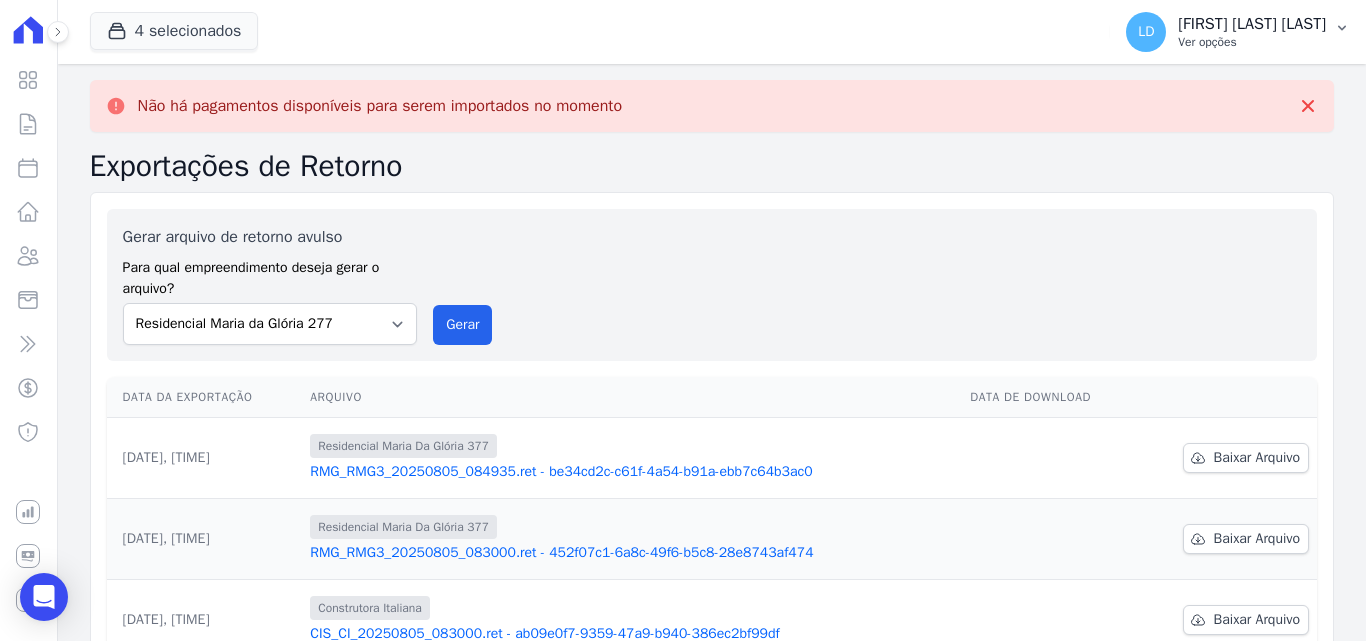 click on "Ver opções" at bounding box center (1252, 42) 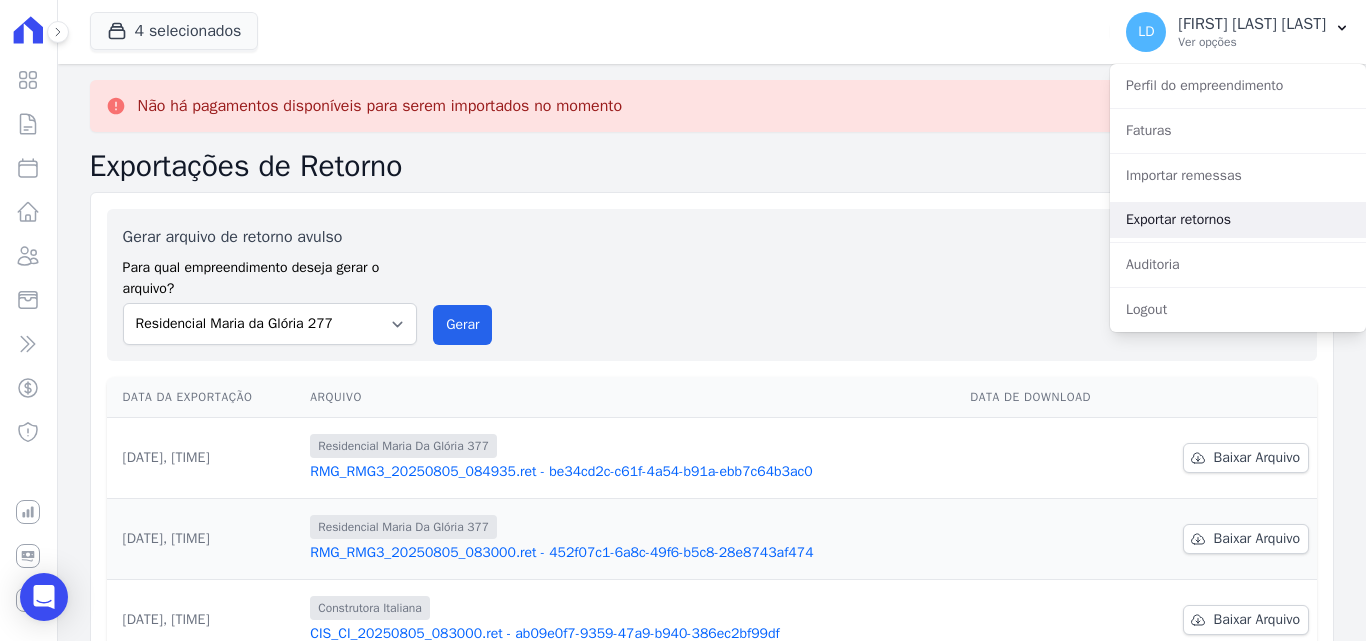 click on "Exportar retornos" at bounding box center [1238, 220] 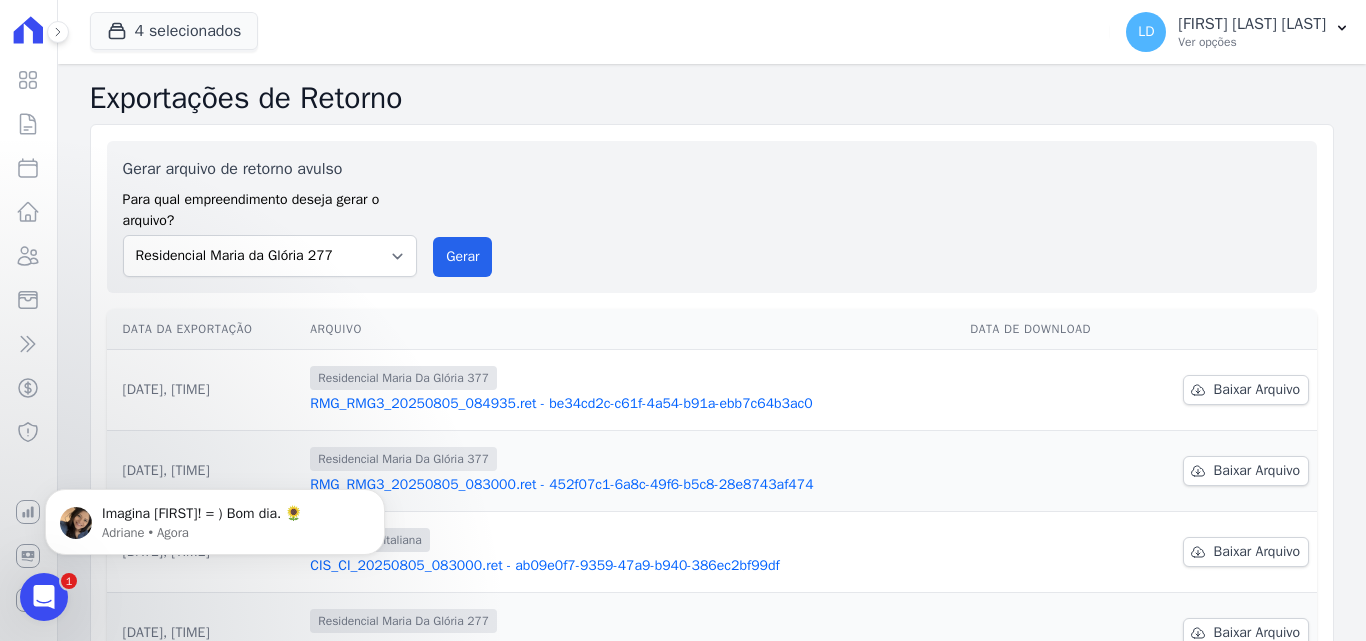 scroll, scrollTop: 0, scrollLeft: 0, axis: both 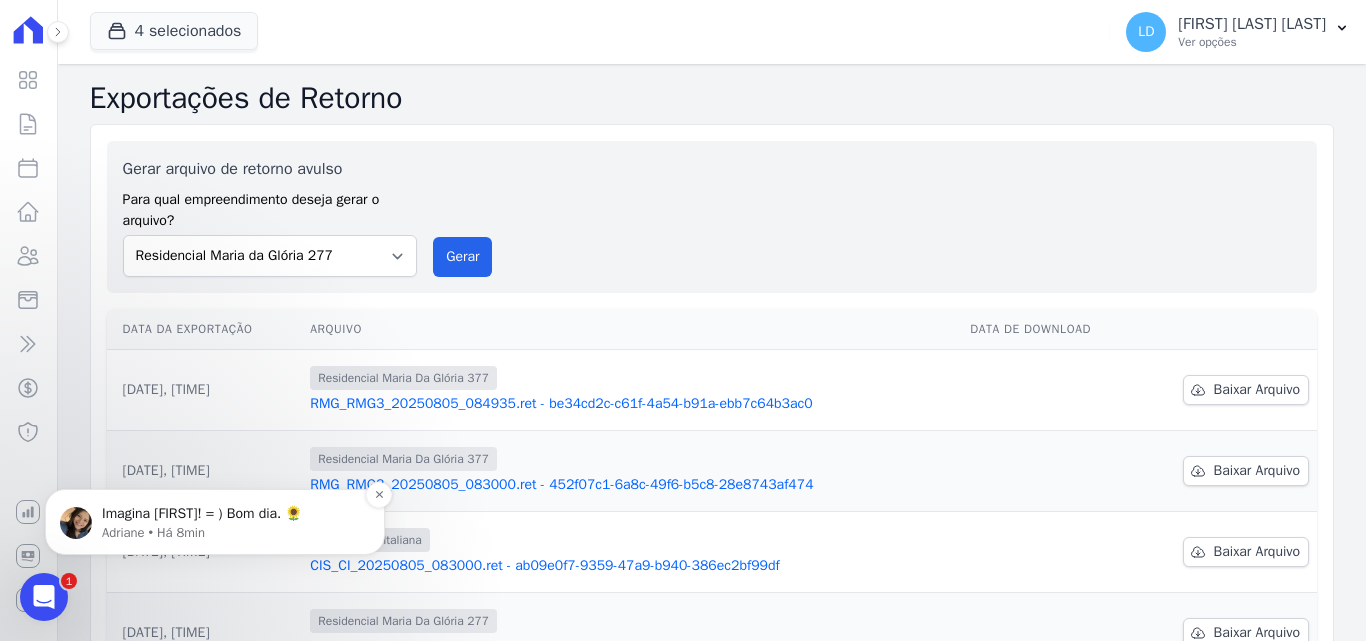 click on "Adriane • Há 8min" at bounding box center (231, 533) 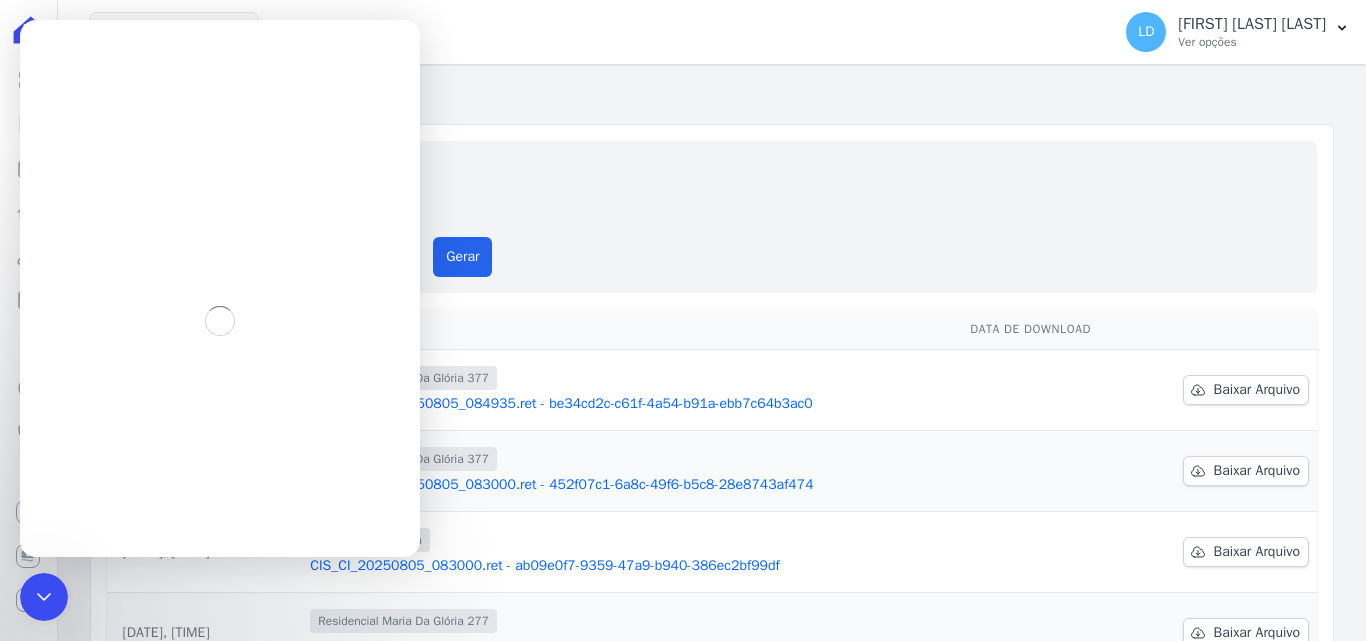 scroll, scrollTop: 0, scrollLeft: 0, axis: both 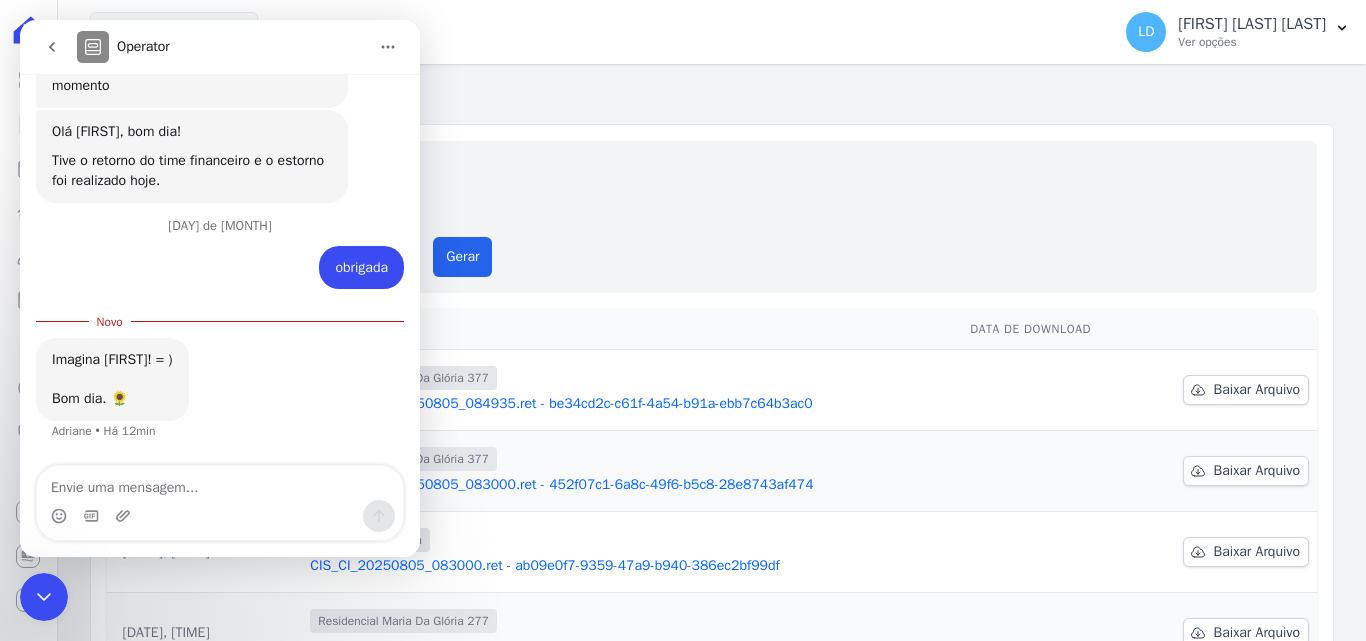 click 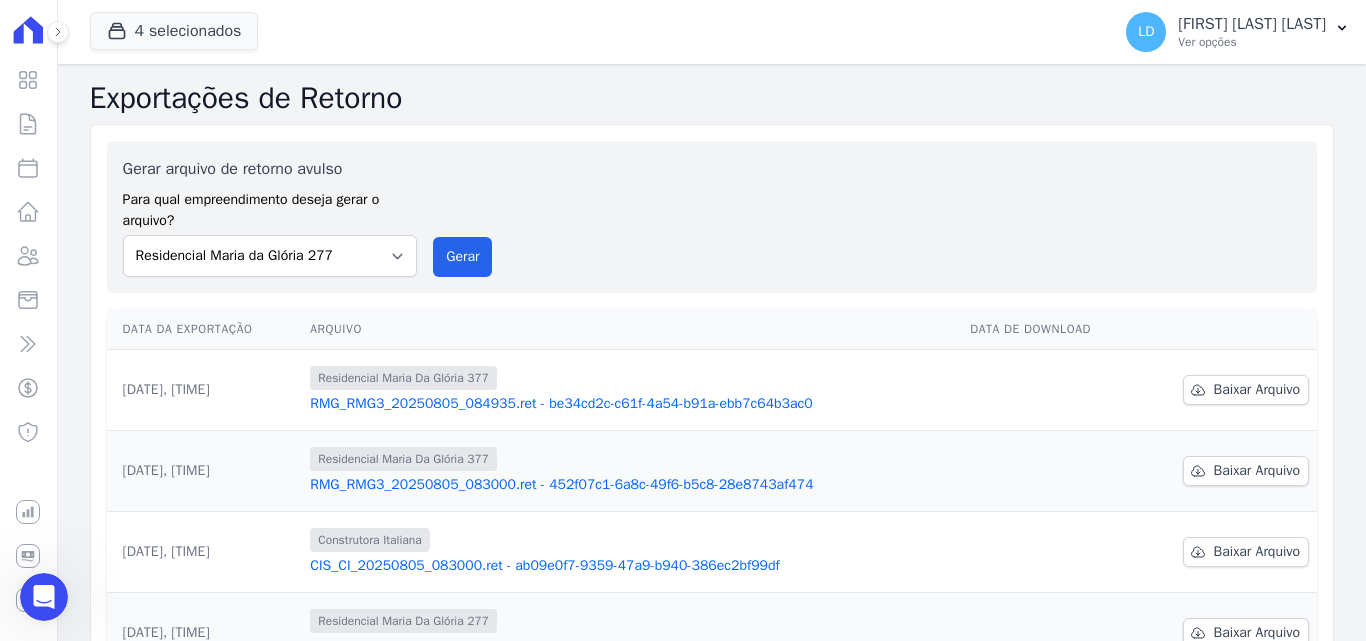 scroll, scrollTop: 0, scrollLeft: 0, axis: both 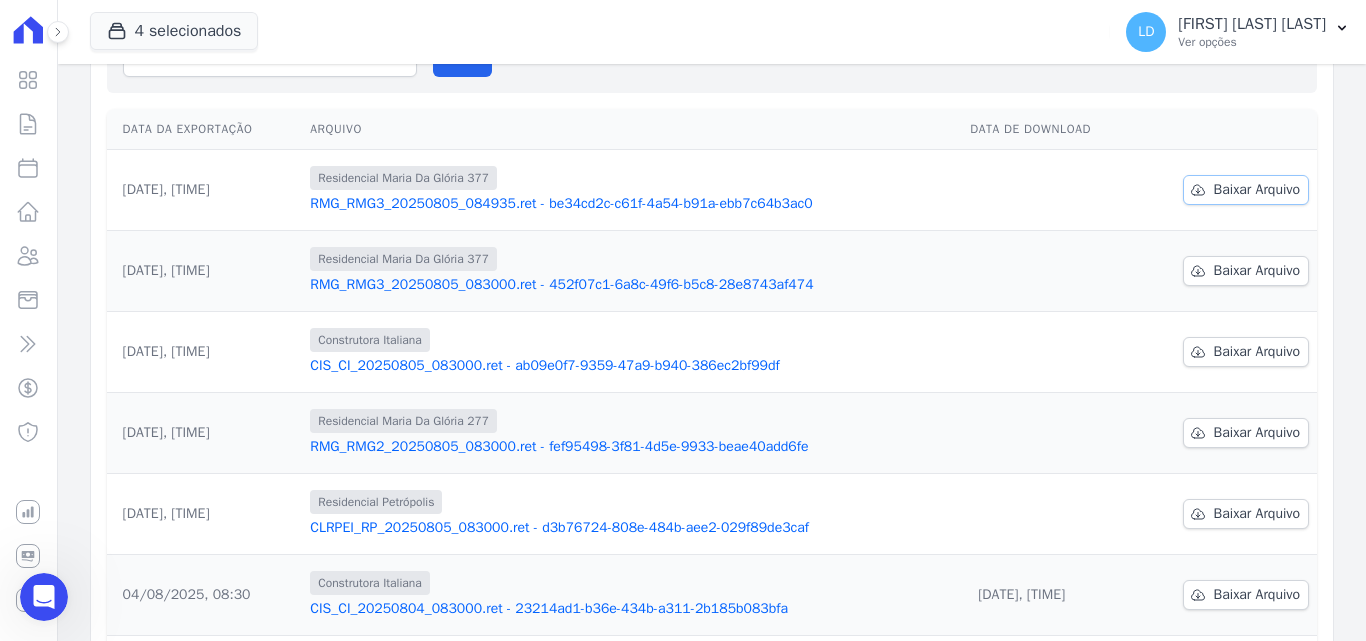 click on "Baixar Arquivo" at bounding box center (1257, 190) 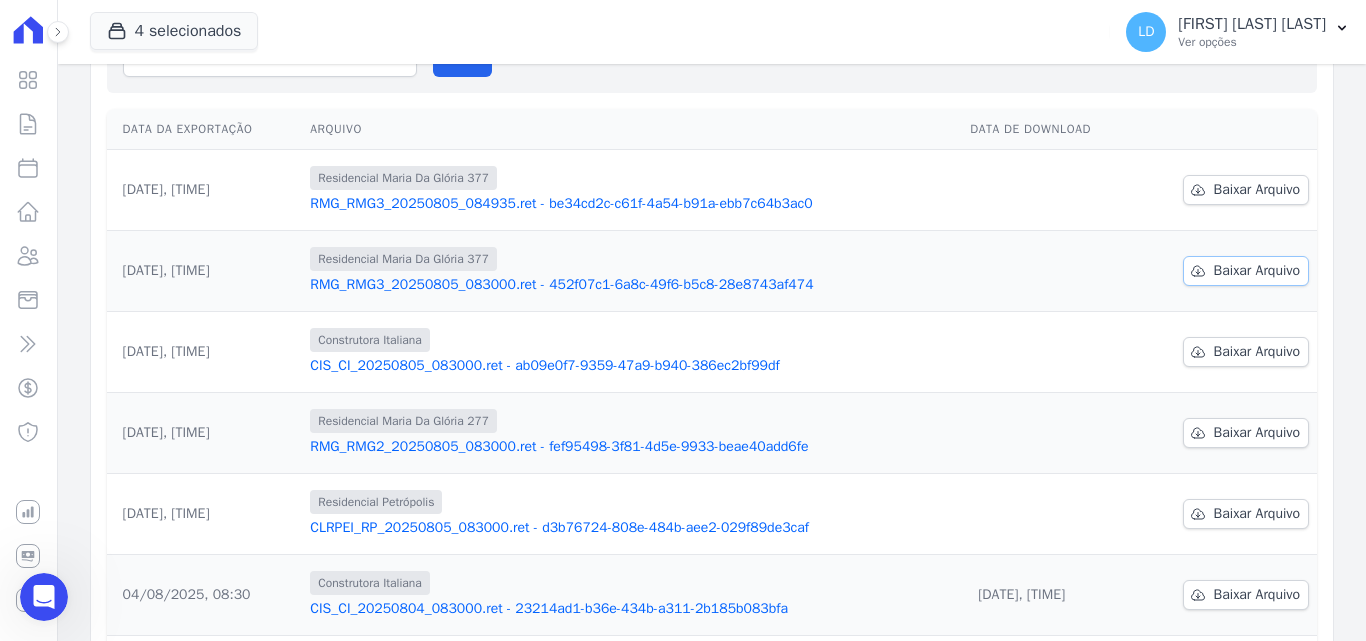 click on "Baixar Arquivo" at bounding box center (1257, 271) 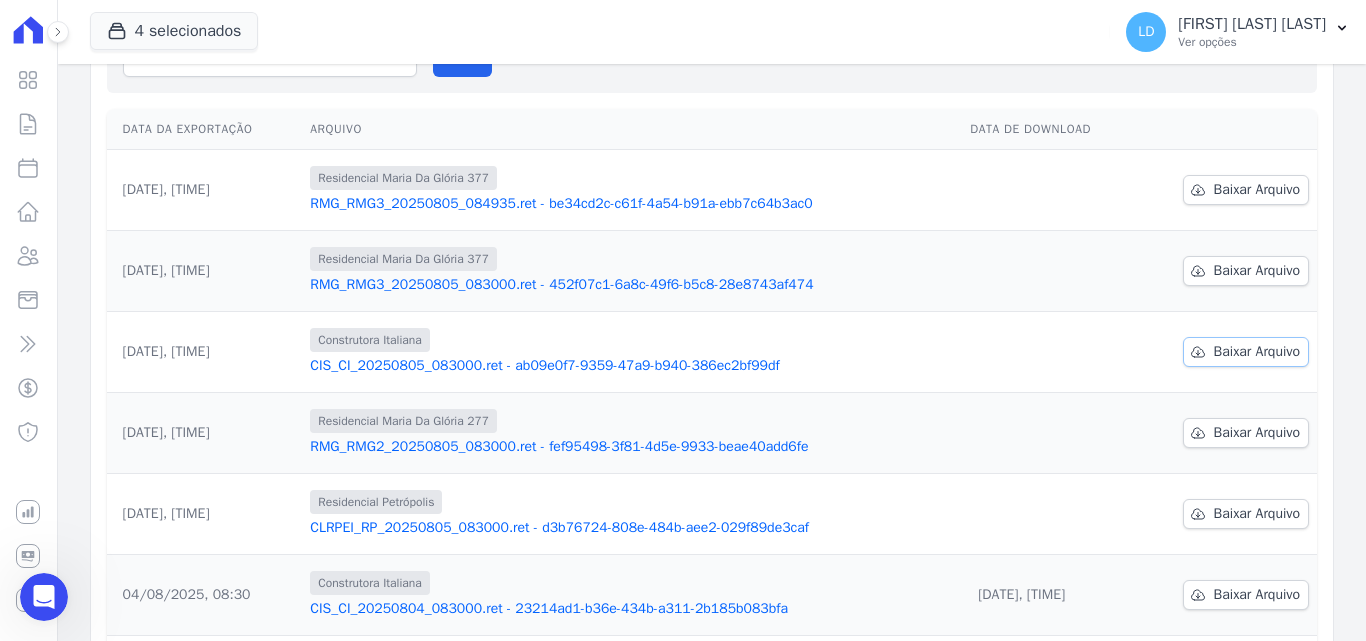 click on "Baixar Arquivo" at bounding box center [1257, 352] 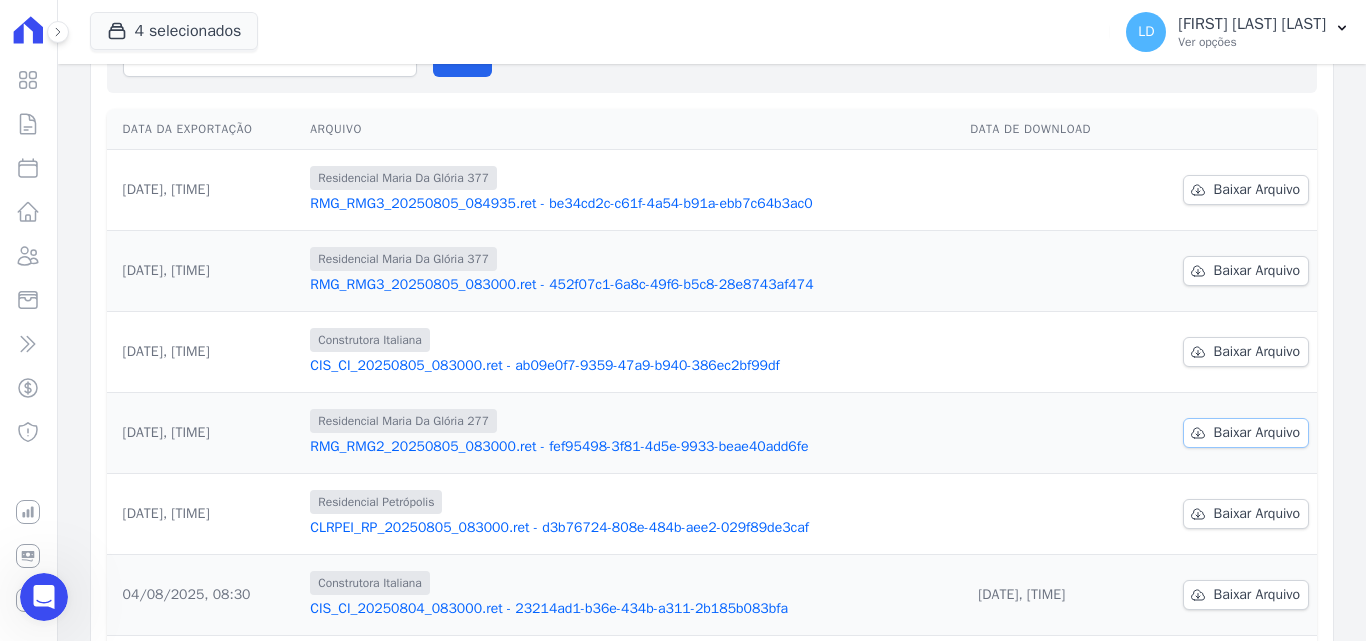 click on "Baixar Arquivo" at bounding box center [1257, 433] 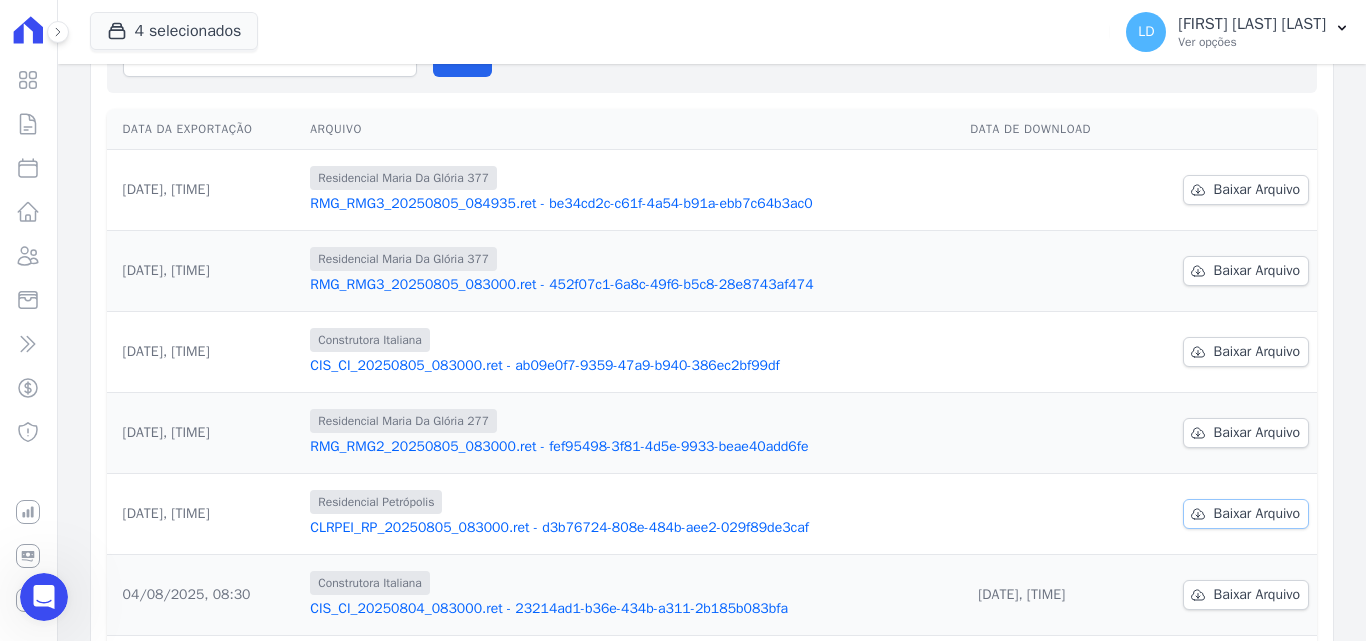 click on "Baixar Arquivo" at bounding box center [1257, 514] 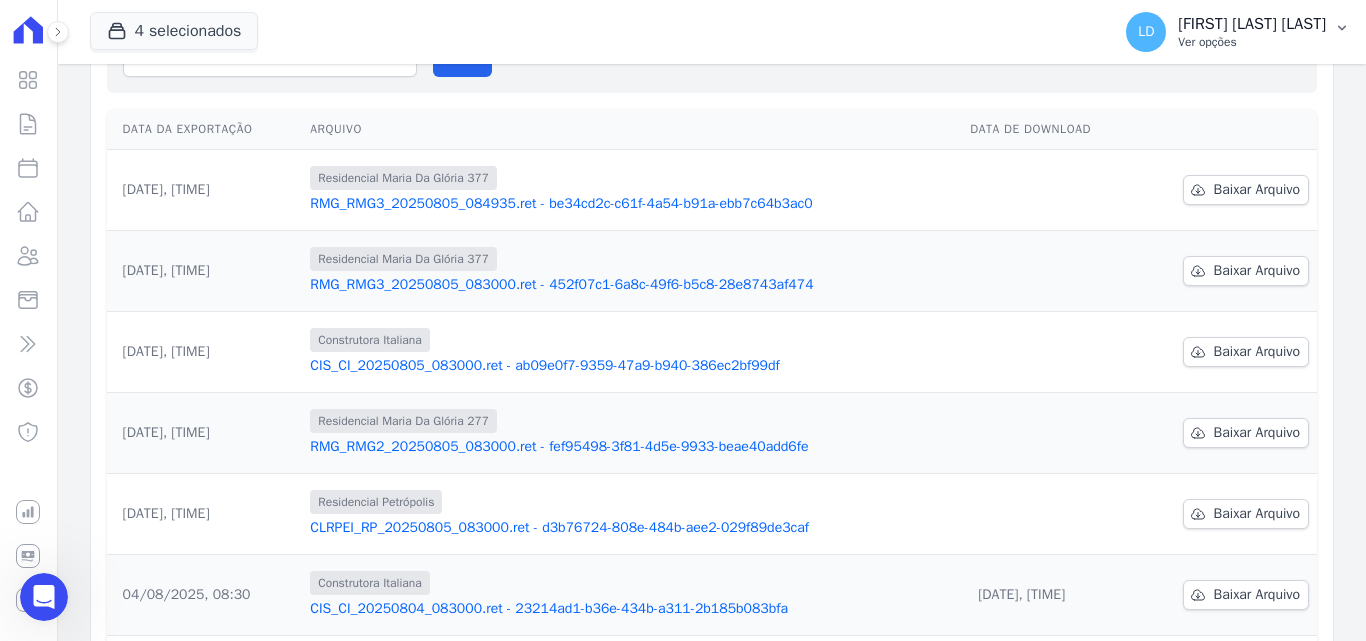 click on "Ver opções" at bounding box center (1252, 42) 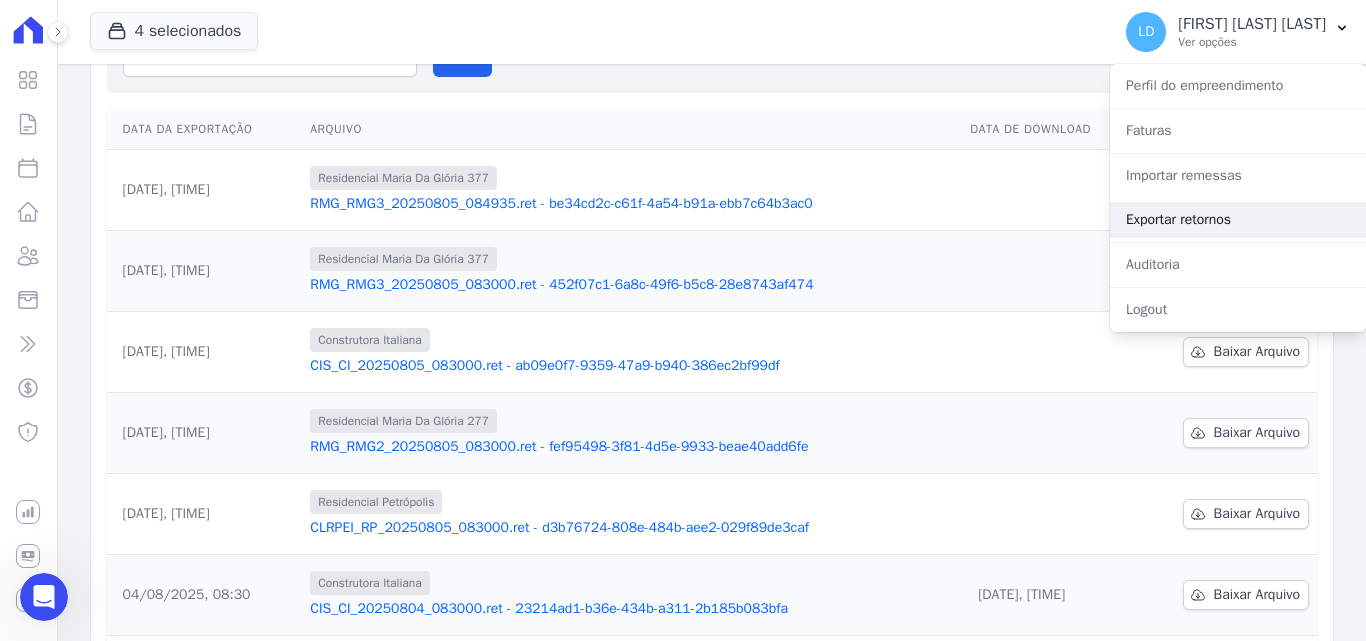 click on "Exportar retornos" at bounding box center [1238, 220] 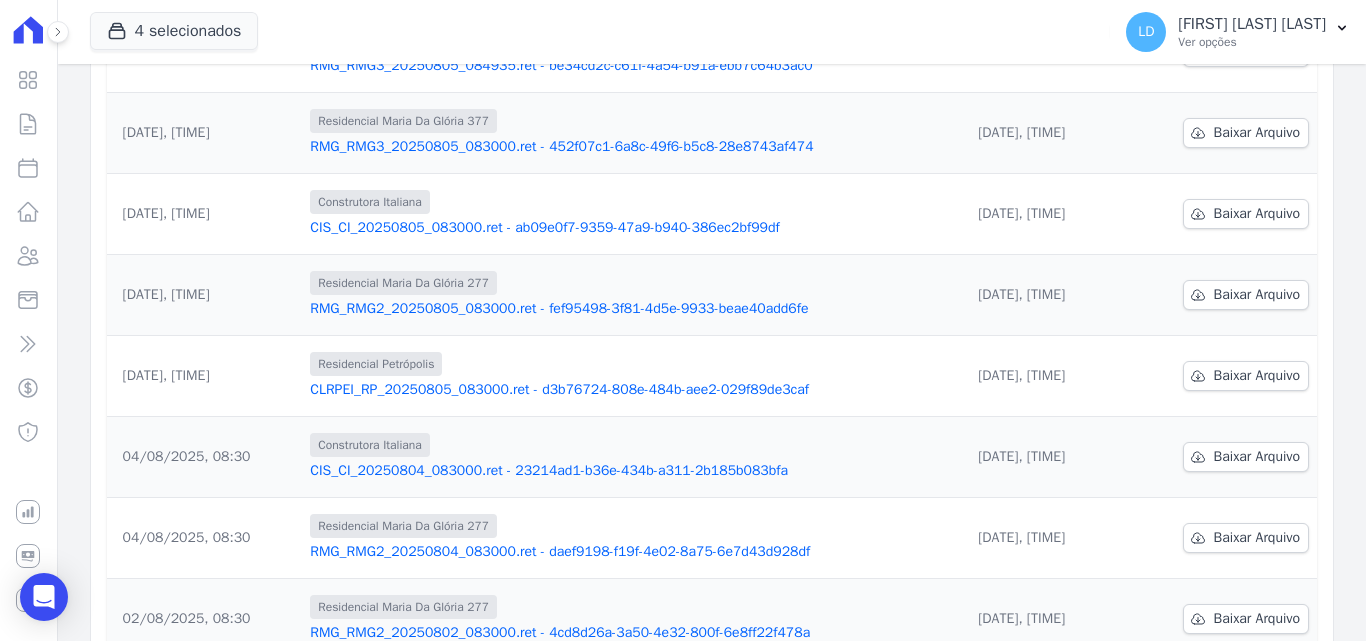scroll, scrollTop: 0, scrollLeft: 0, axis: both 